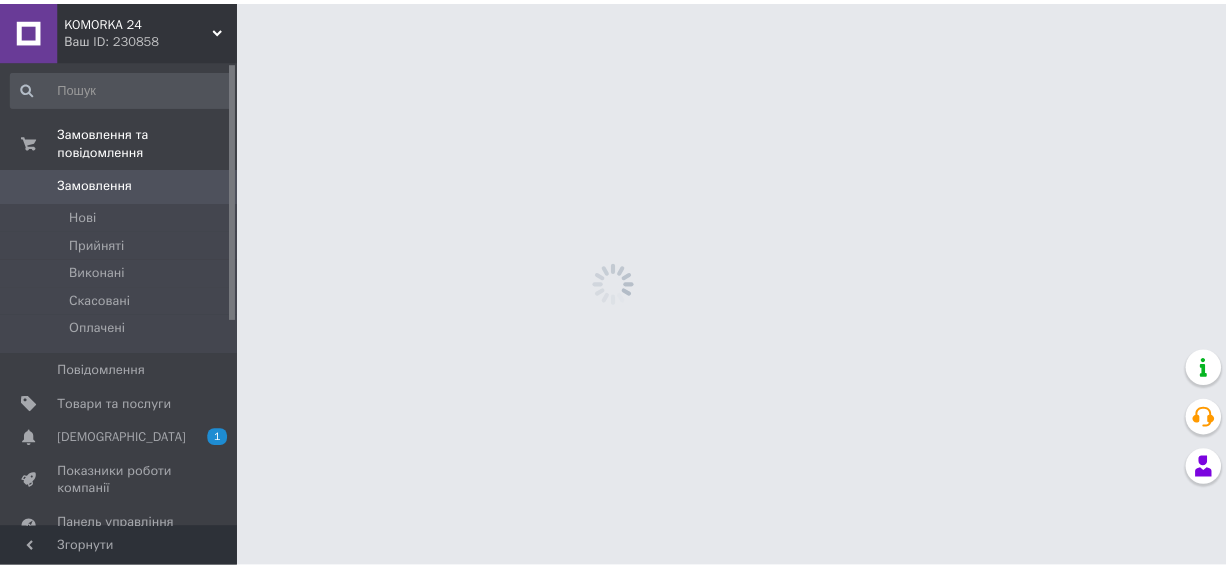 scroll, scrollTop: 0, scrollLeft: 0, axis: both 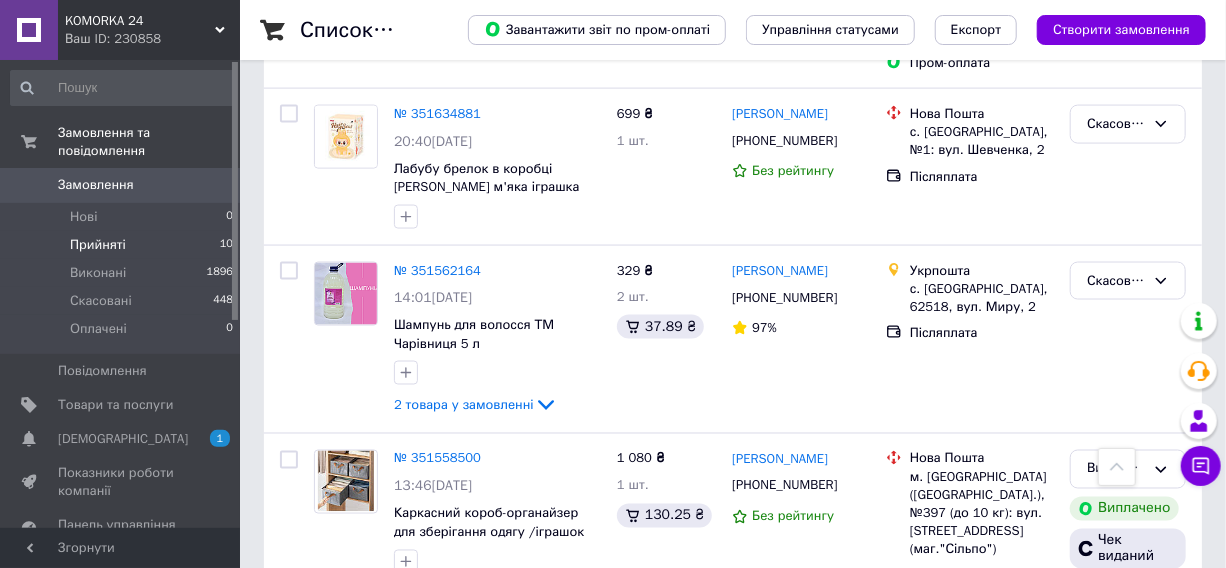 drag, startPoint x: 145, startPoint y: 217, endPoint x: 123, endPoint y: 230, distance: 25.553865 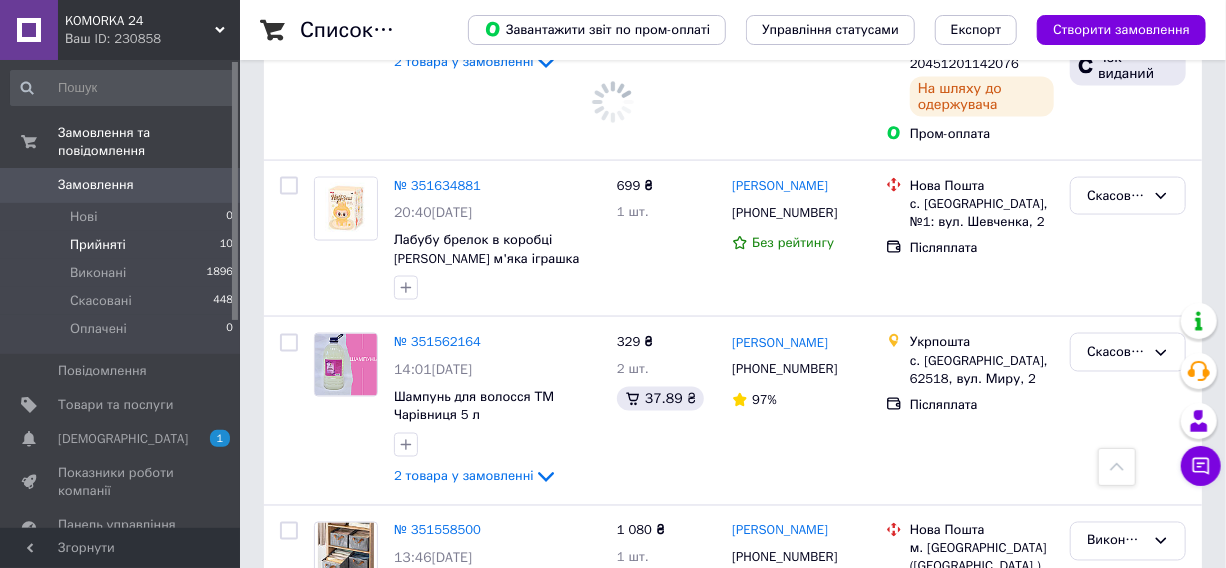 scroll, scrollTop: 1343, scrollLeft: 0, axis: vertical 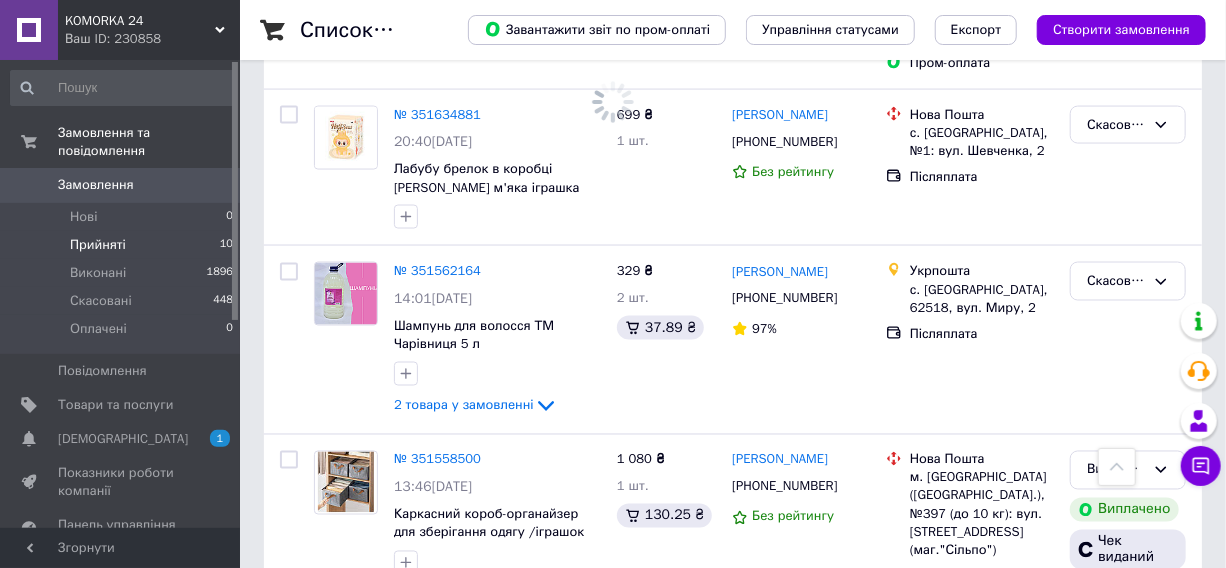 click on "Прийняті" at bounding box center (98, 245) 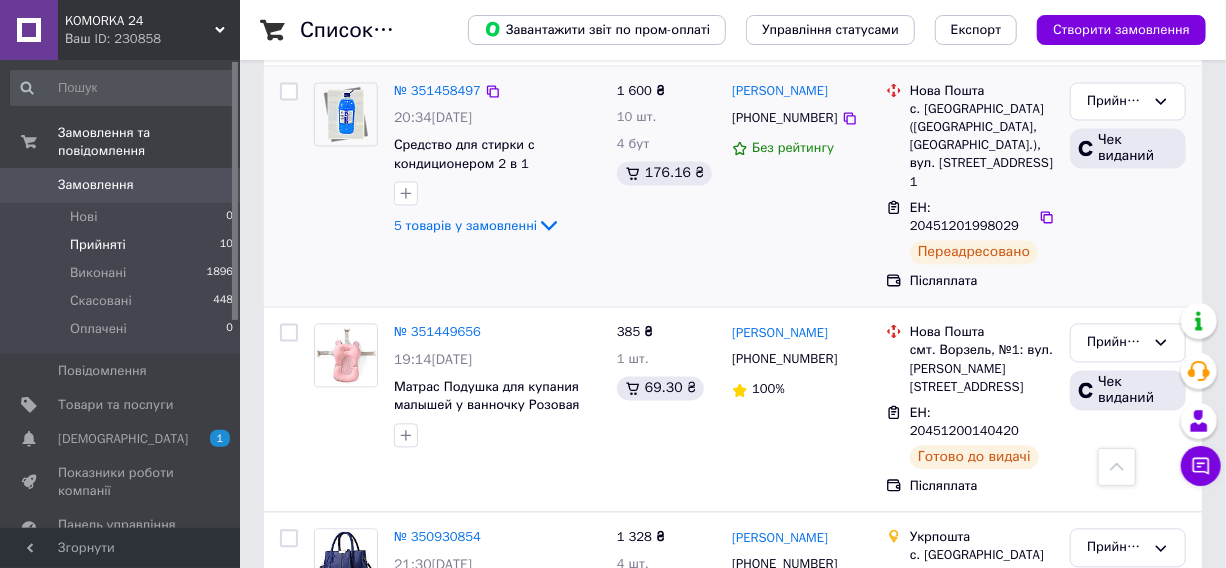 scroll, scrollTop: 1828, scrollLeft: 0, axis: vertical 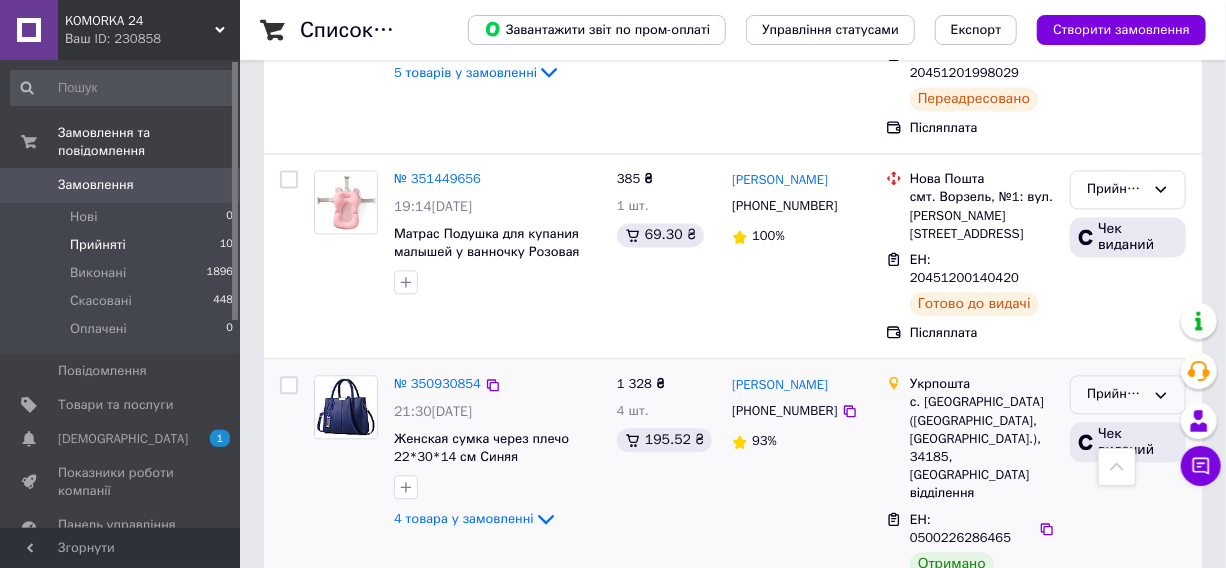 click on "Прийнято" at bounding box center (1116, 394) 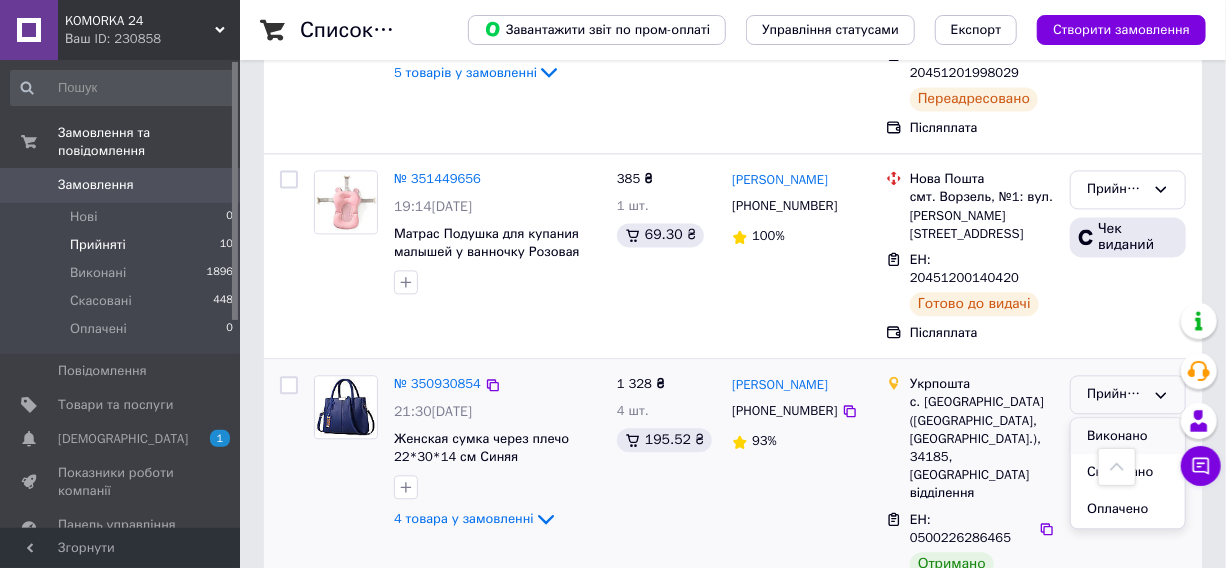 click on "Виконано" at bounding box center (1128, 436) 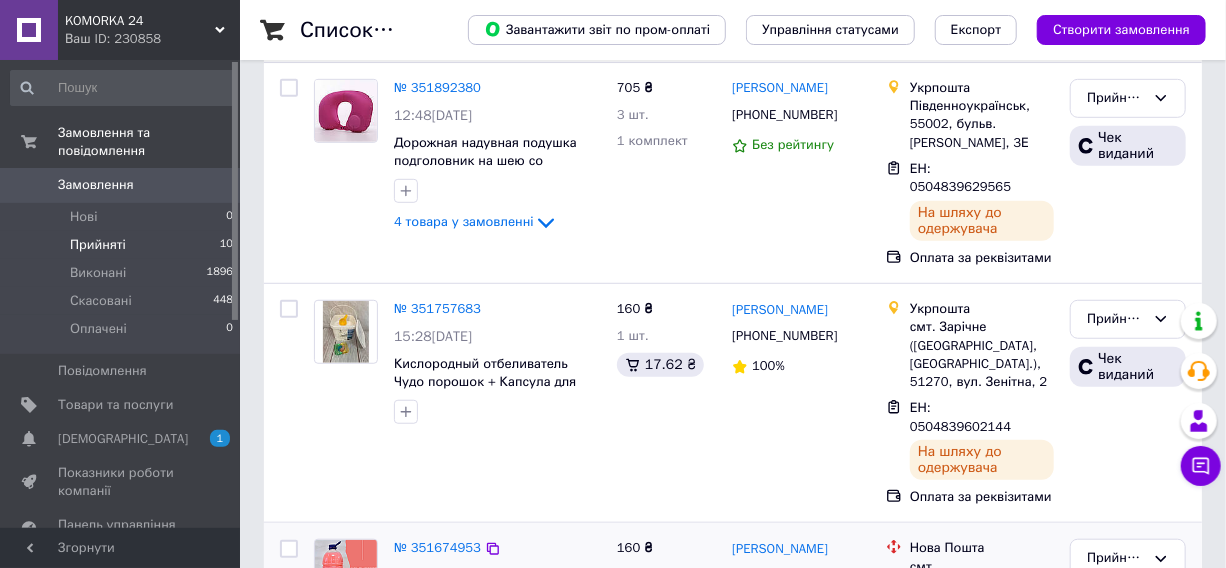 scroll, scrollTop: 464, scrollLeft: 0, axis: vertical 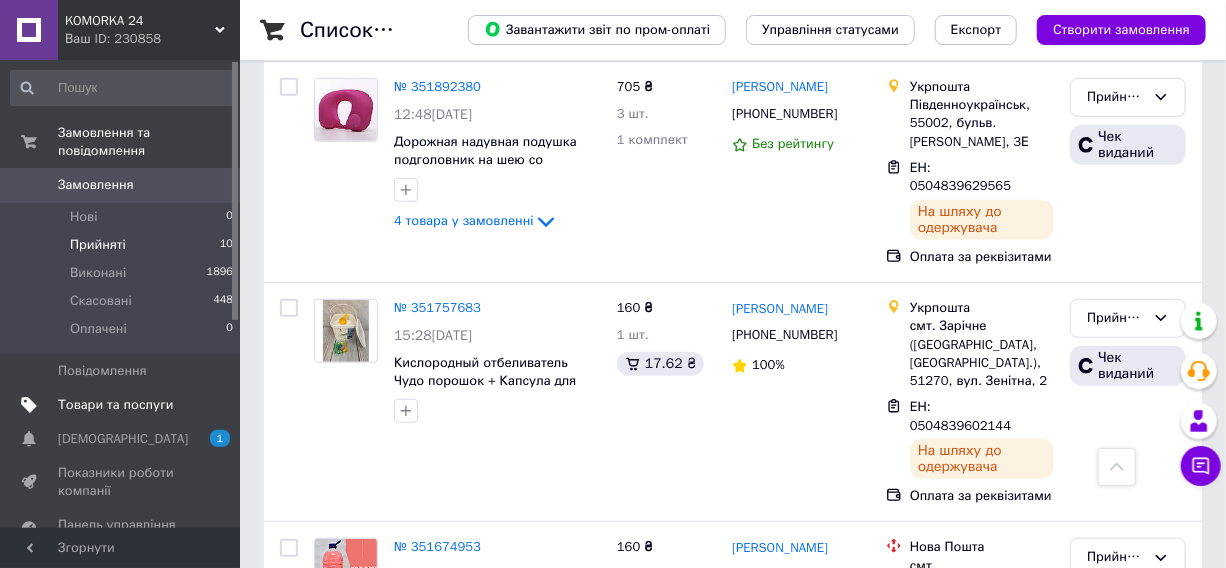 click on "Товари та послуги" at bounding box center [115, 405] 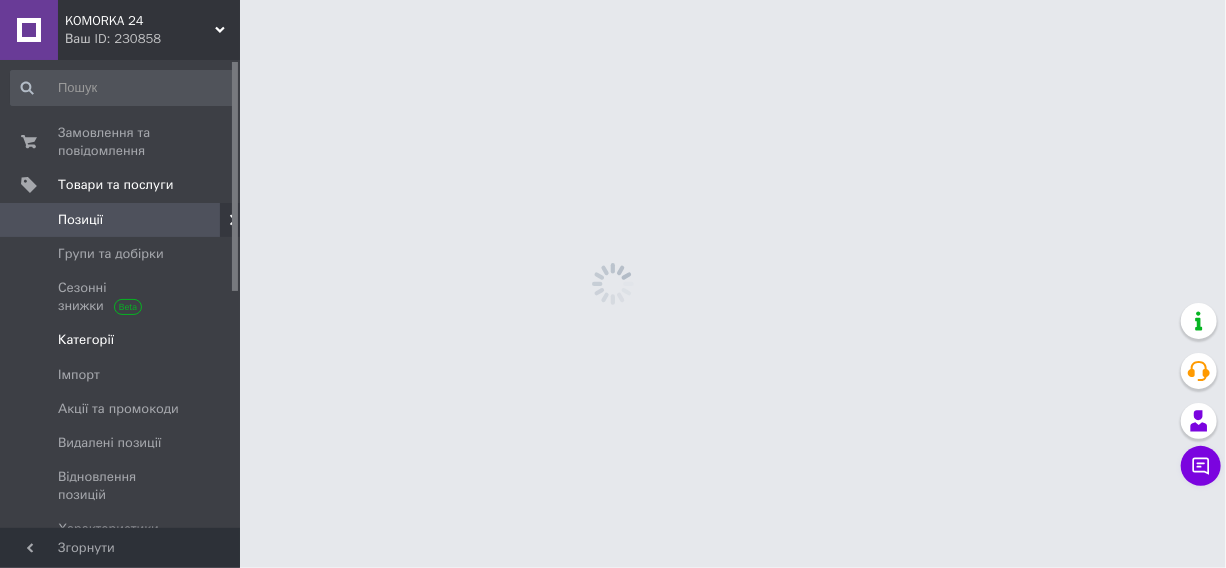 scroll, scrollTop: 0, scrollLeft: 0, axis: both 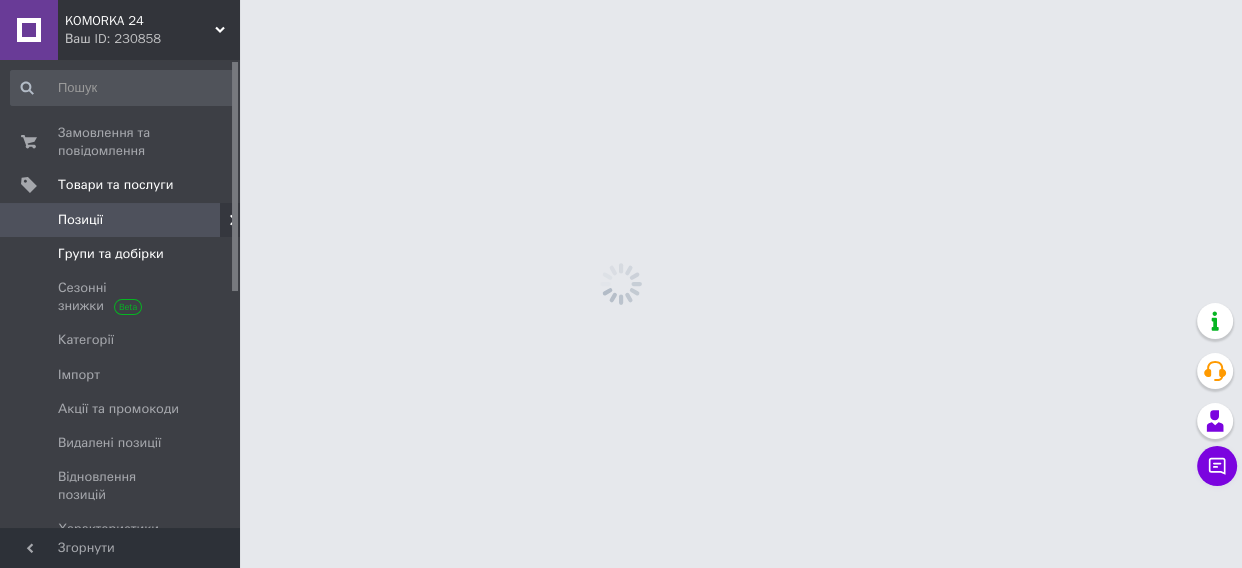 click on "Групи та добірки" at bounding box center [122, 254] 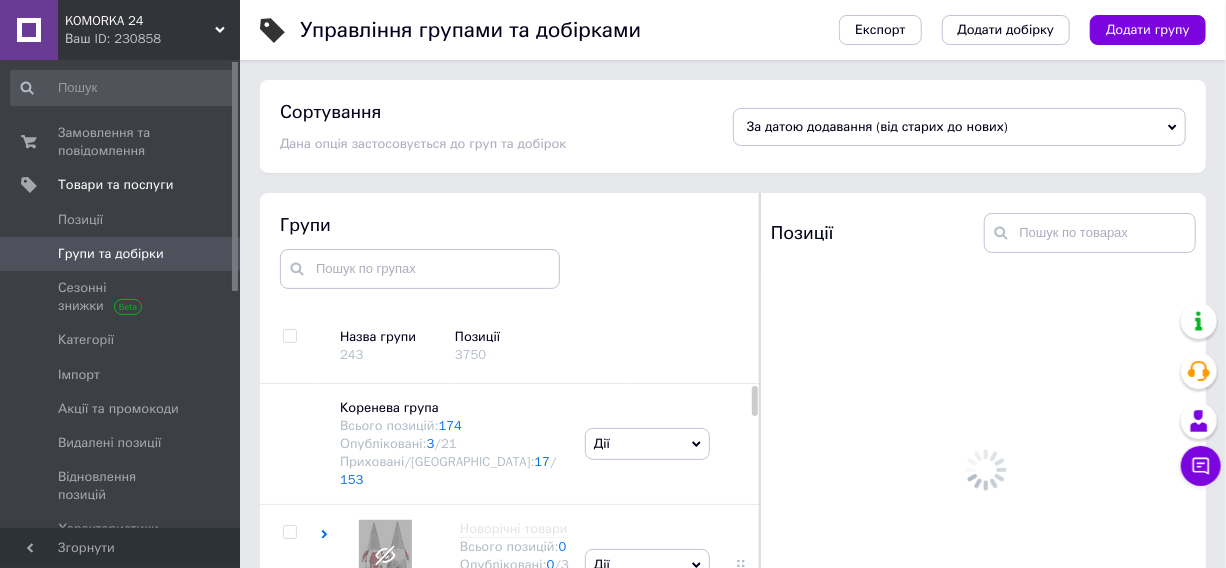 scroll, scrollTop: 113, scrollLeft: 0, axis: vertical 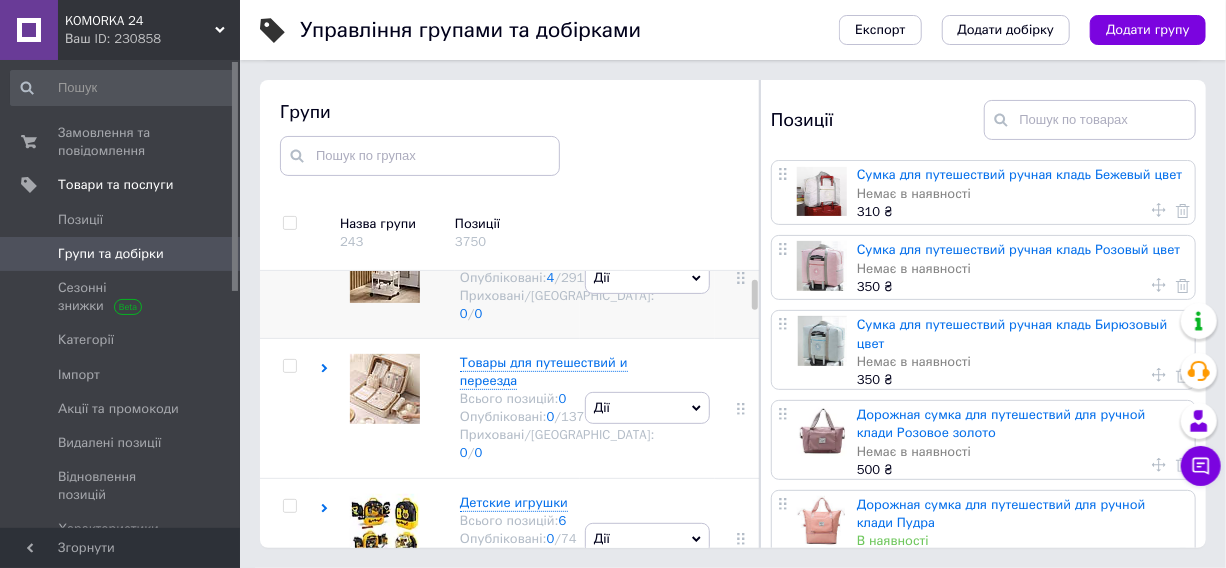 click on "Всього позицій:  4" at bounding box center [557, 260] 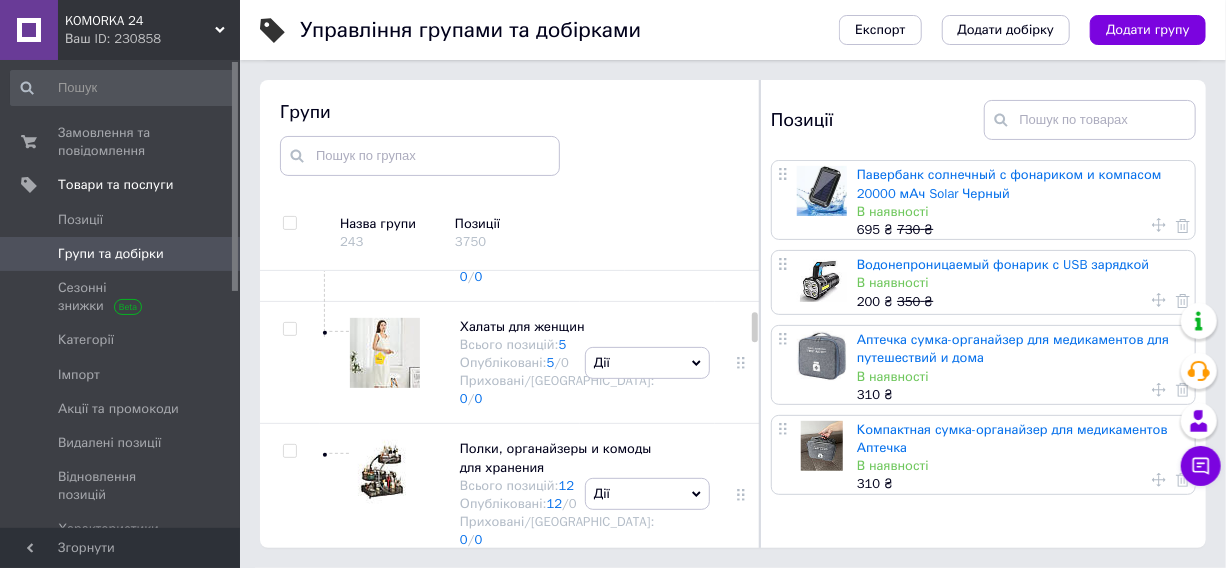 scroll, scrollTop: 2478, scrollLeft: 0, axis: vertical 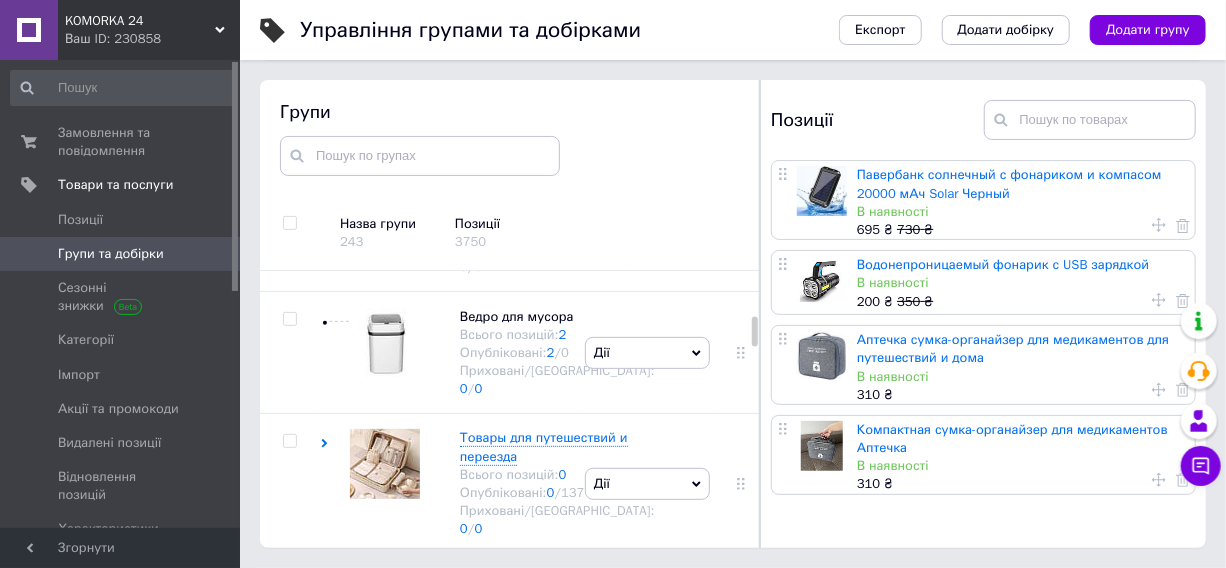 click on "Всього позицій:  39" at bounding box center (557, -295) 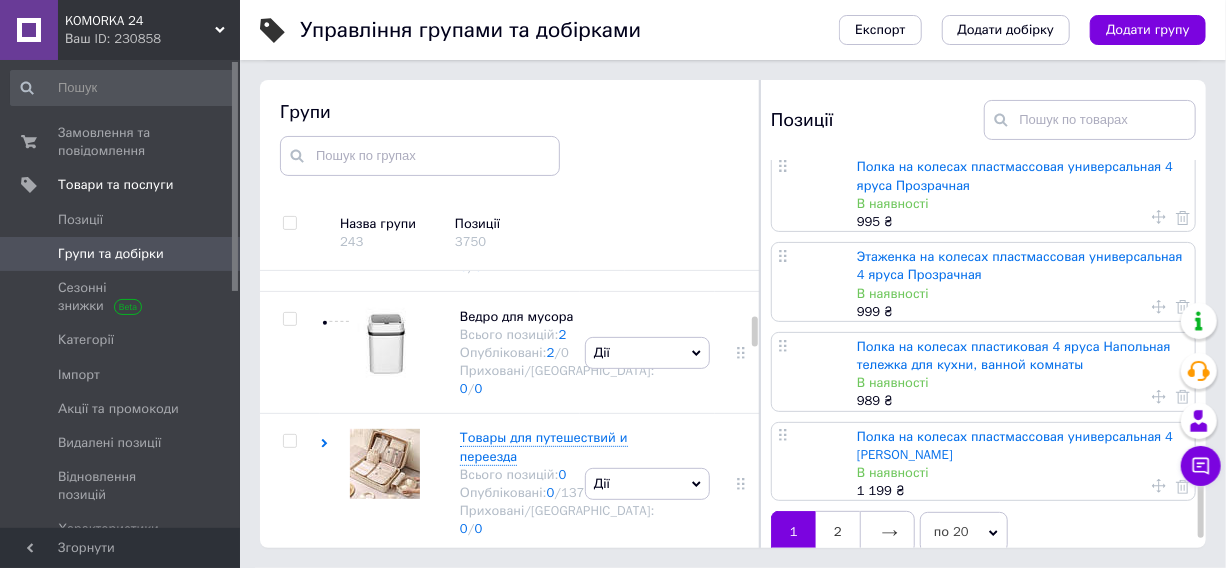 scroll, scrollTop: 1451, scrollLeft: 0, axis: vertical 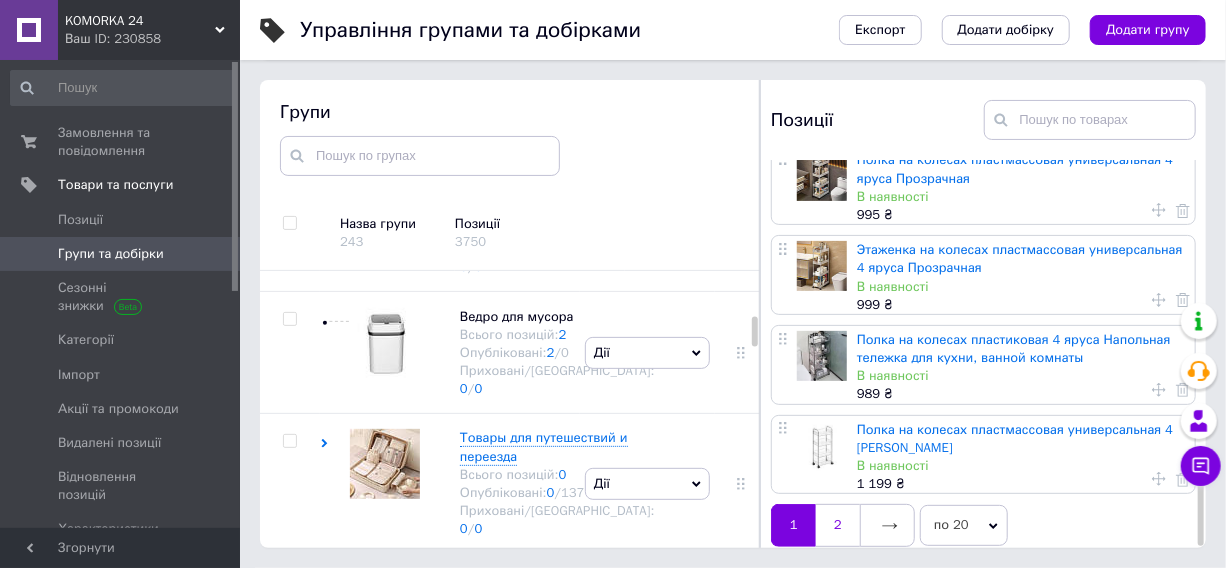 click on "2" at bounding box center (838, 525) 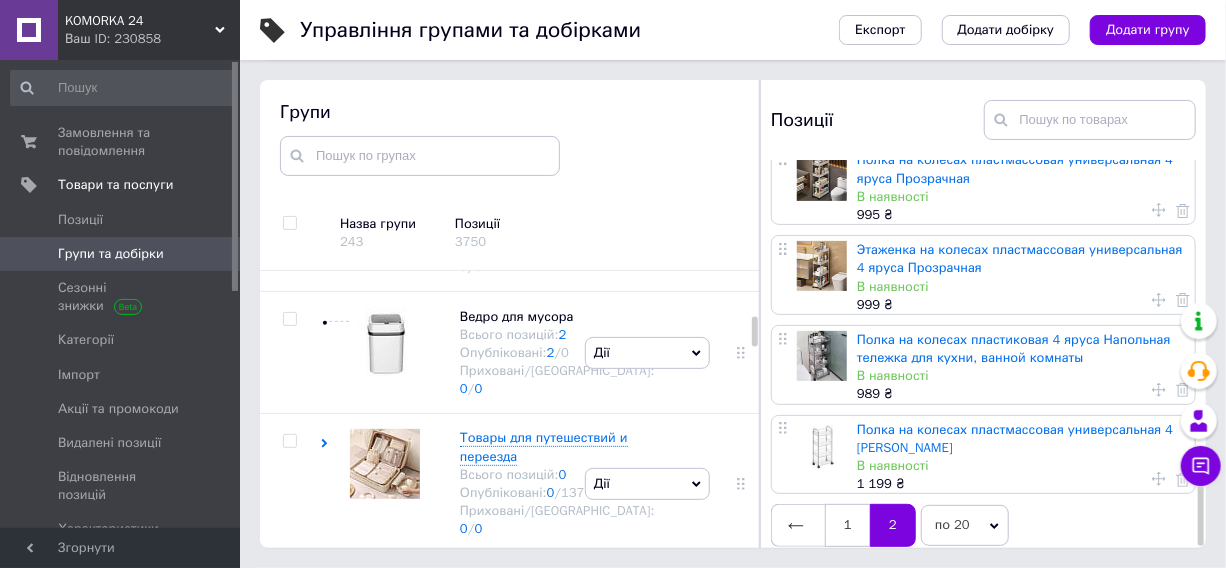 scroll, scrollTop: 0, scrollLeft: 0, axis: both 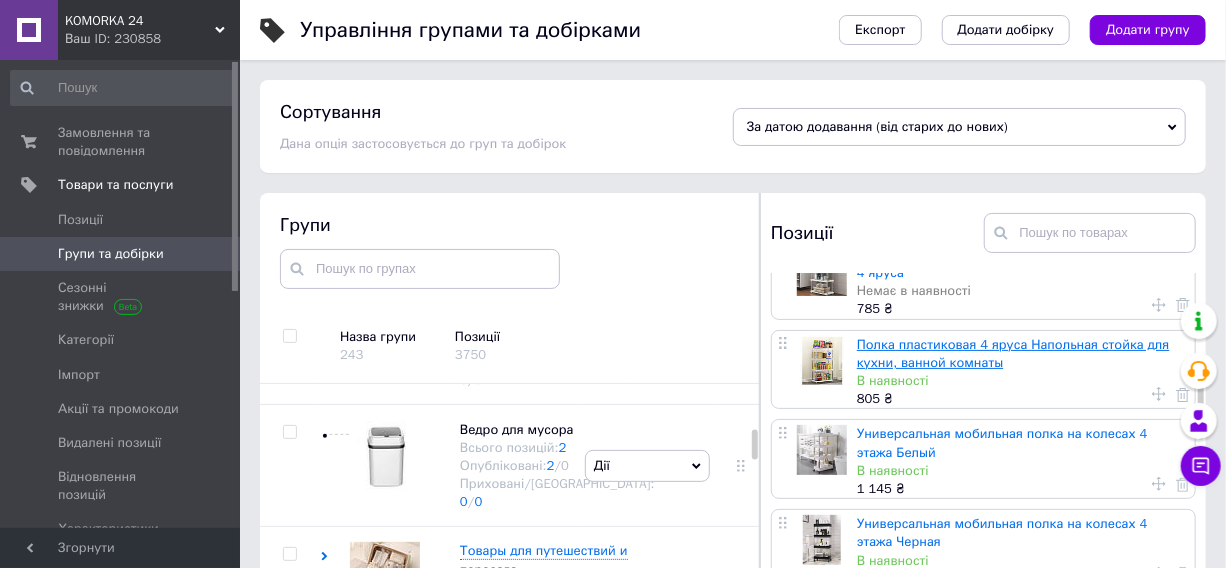 click on "Полка пластиковая 4 яруса Напольная стойка для кухни, ванной комнаты" at bounding box center (1013, 353) 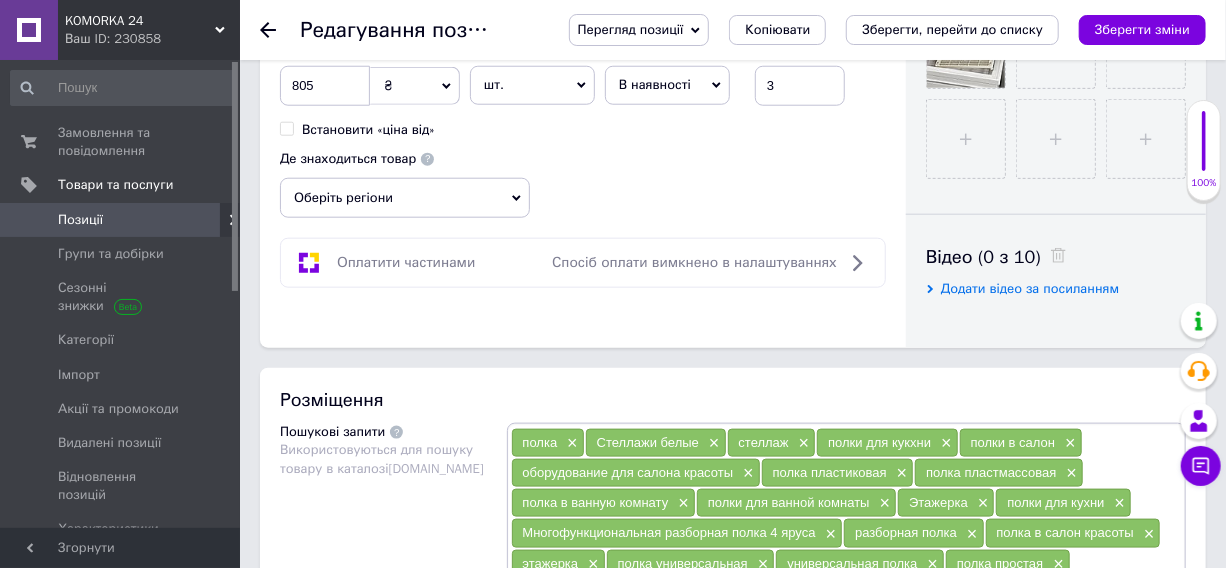 scroll, scrollTop: 636, scrollLeft: 0, axis: vertical 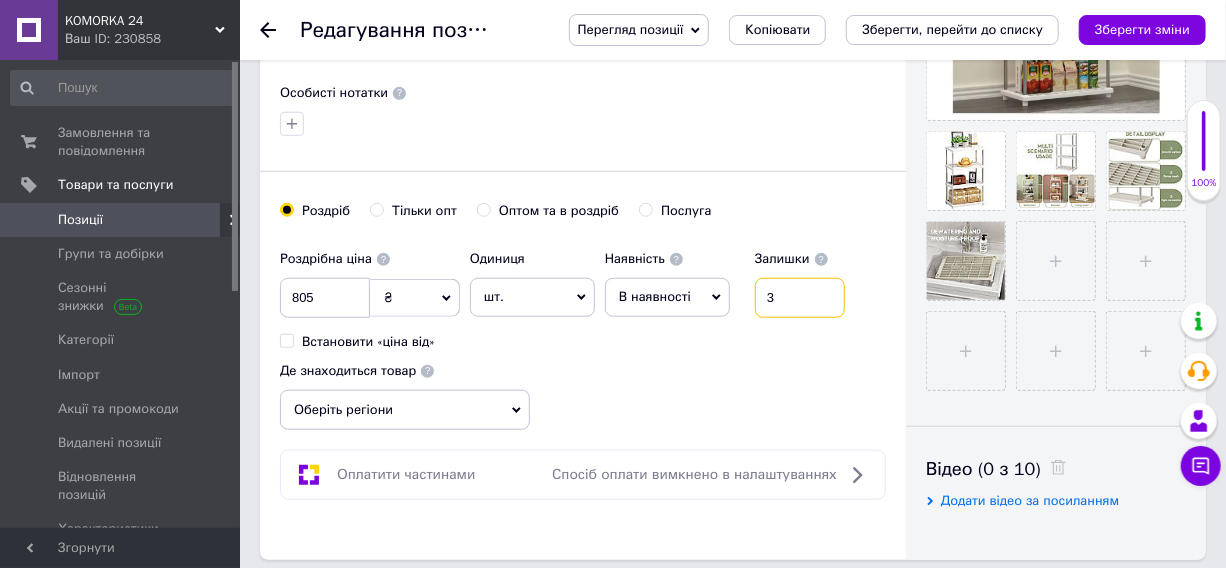drag, startPoint x: 780, startPoint y: 325, endPoint x: 734, endPoint y: 331, distance: 46.389652 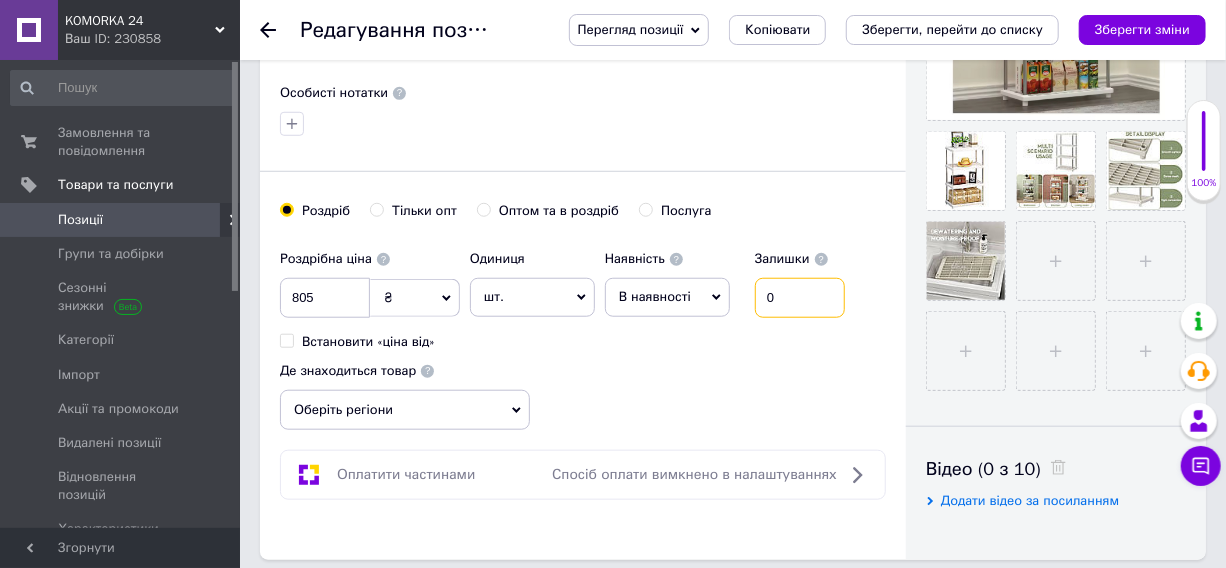 type on "0" 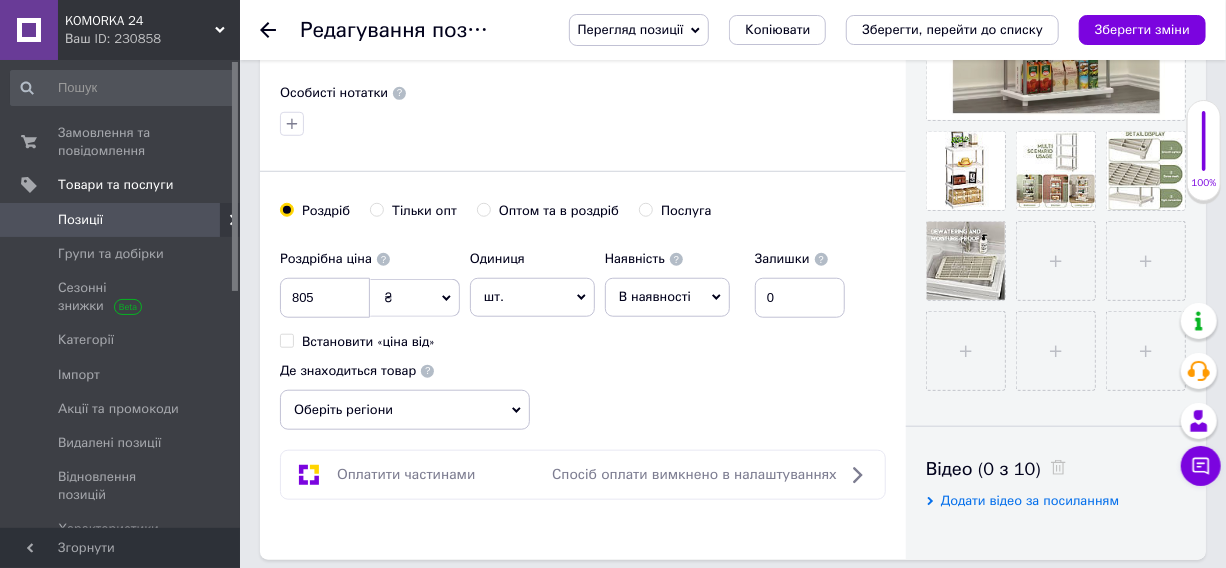 click on "В наявності" at bounding box center (655, 296) 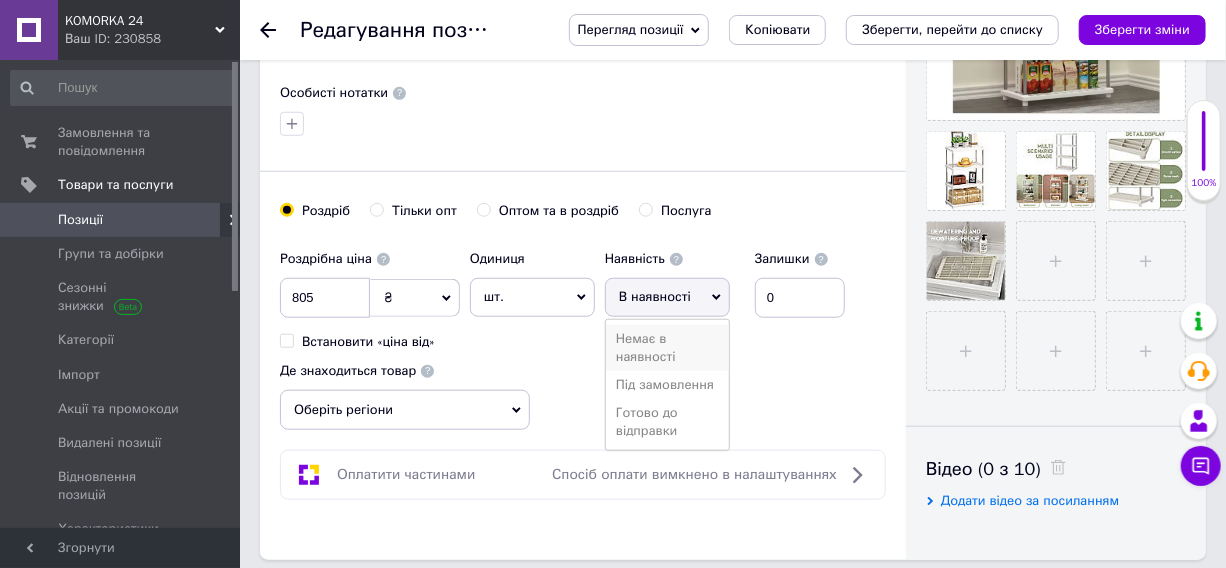 click on "Немає в наявності" at bounding box center [667, 348] 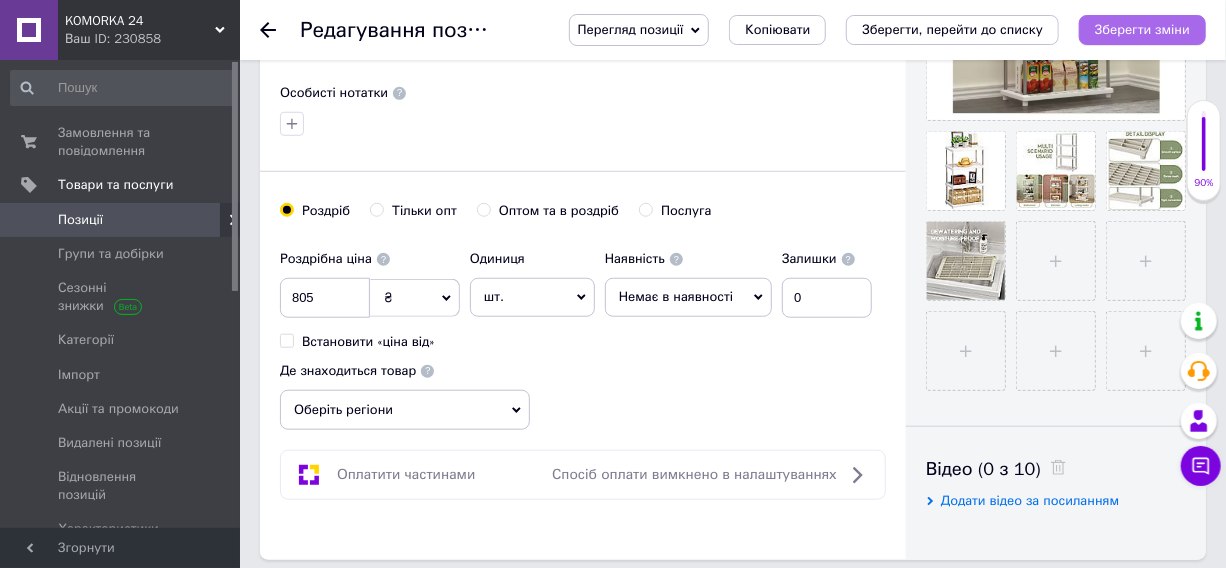 click on "Зберегти зміни" at bounding box center (1142, 29) 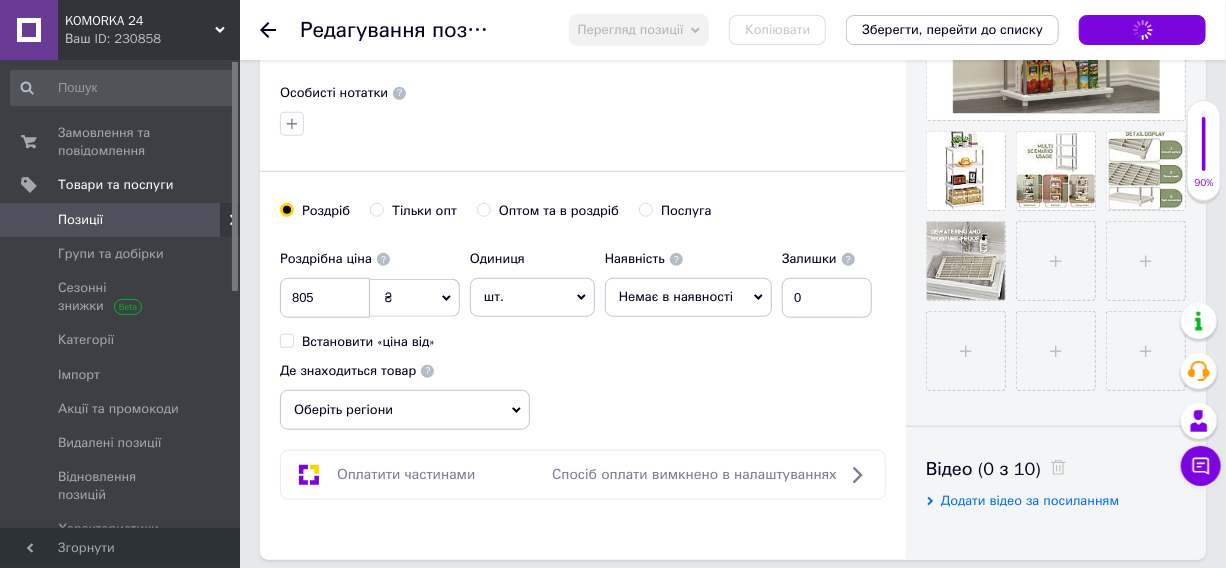 click on "Редагування позиції: Полка пластиковая 4 яруса Напольная стойка для кухни, ванной комнаты Перегляд позиції Зберегти та переглянути на сайті Зберегти та переглянути на маркетплейсі [DOMAIN_NAME] Копіювати Зберегти, перейти до списку Зберегти зміни" at bounding box center [733, 30] 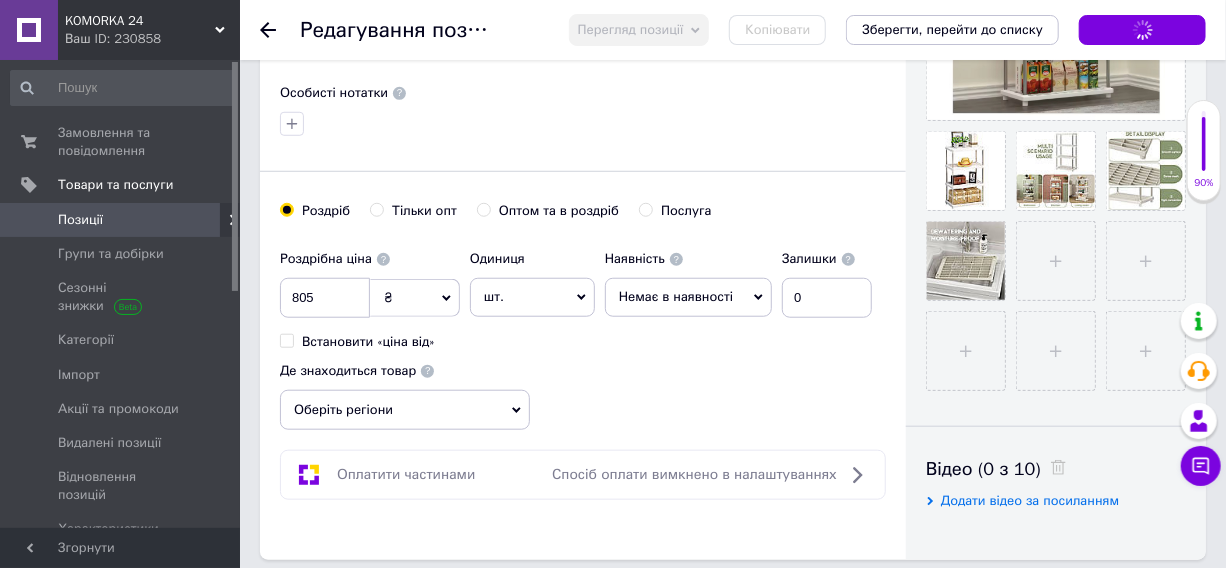 click 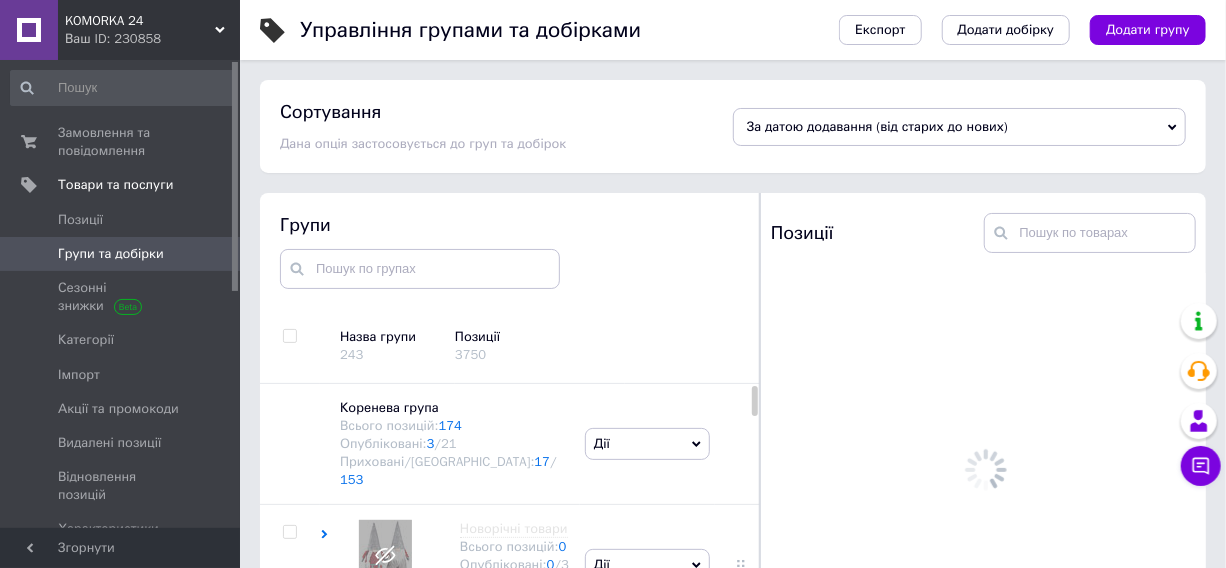scroll, scrollTop: 113, scrollLeft: 0, axis: vertical 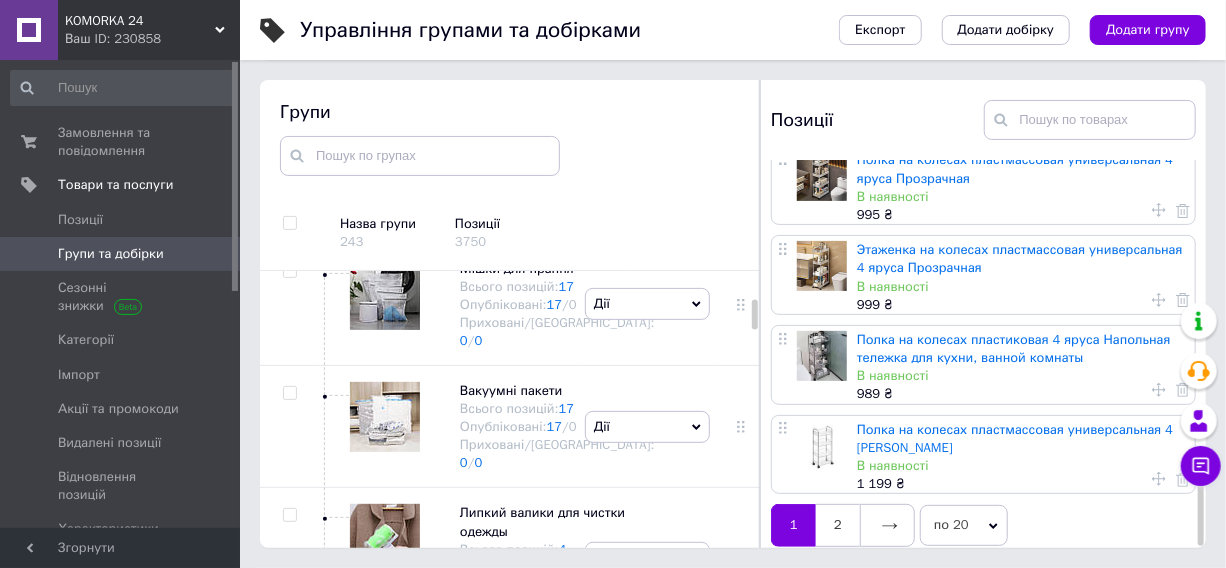 click on "2" at bounding box center [838, 525] 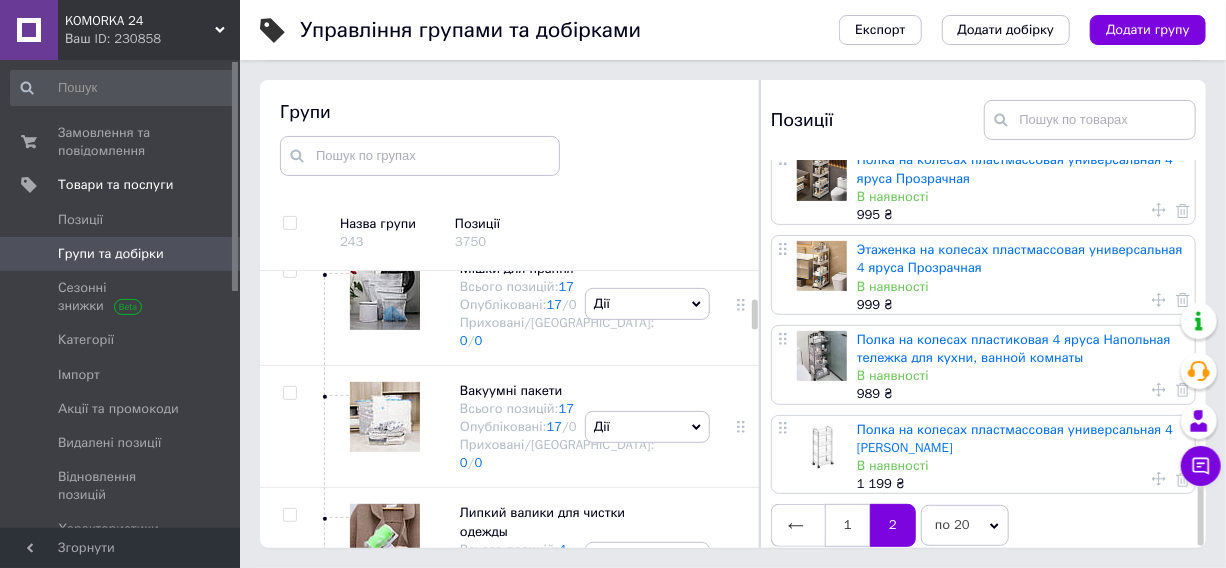 scroll, scrollTop: 0, scrollLeft: 0, axis: both 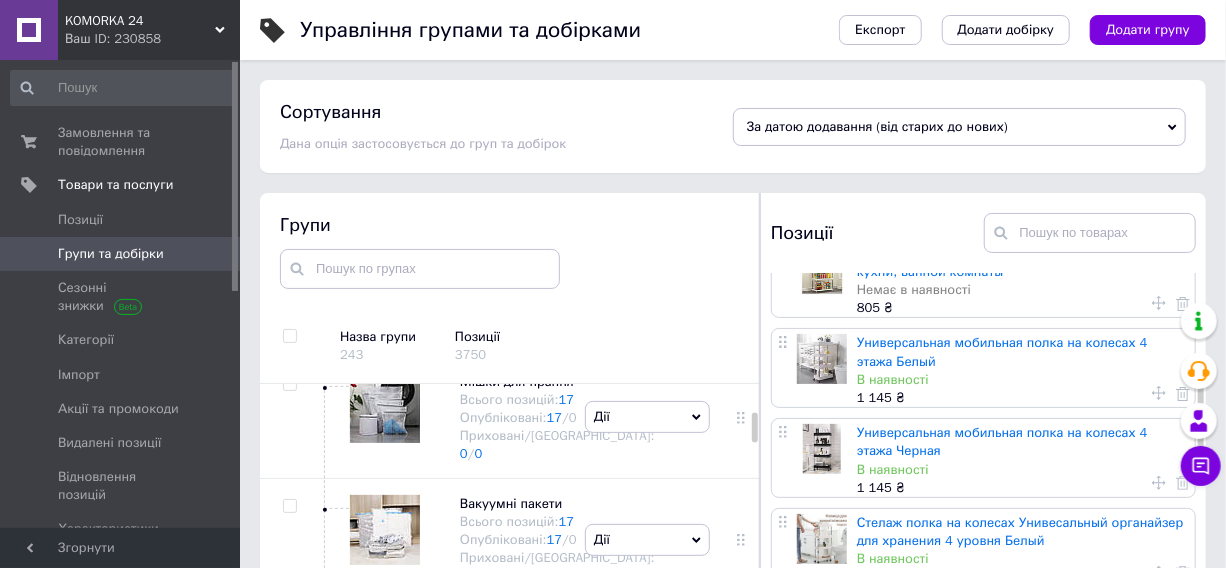 click on "Универсальная мобильная полка на колесах 4 этажа Белый" at bounding box center (1002, 351) 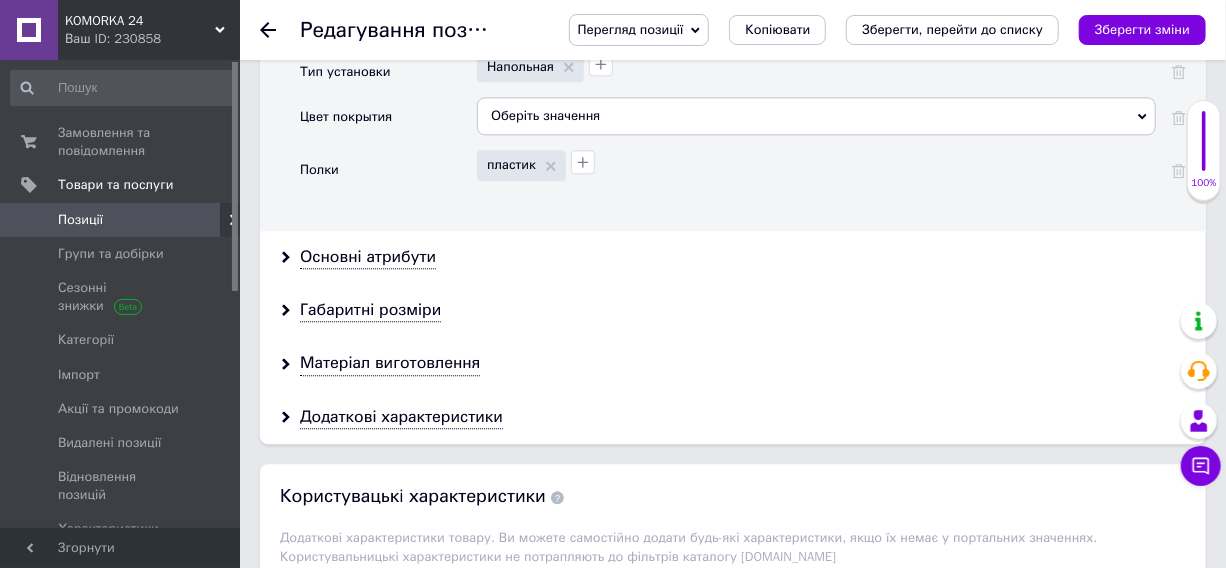 scroll, scrollTop: 2636, scrollLeft: 0, axis: vertical 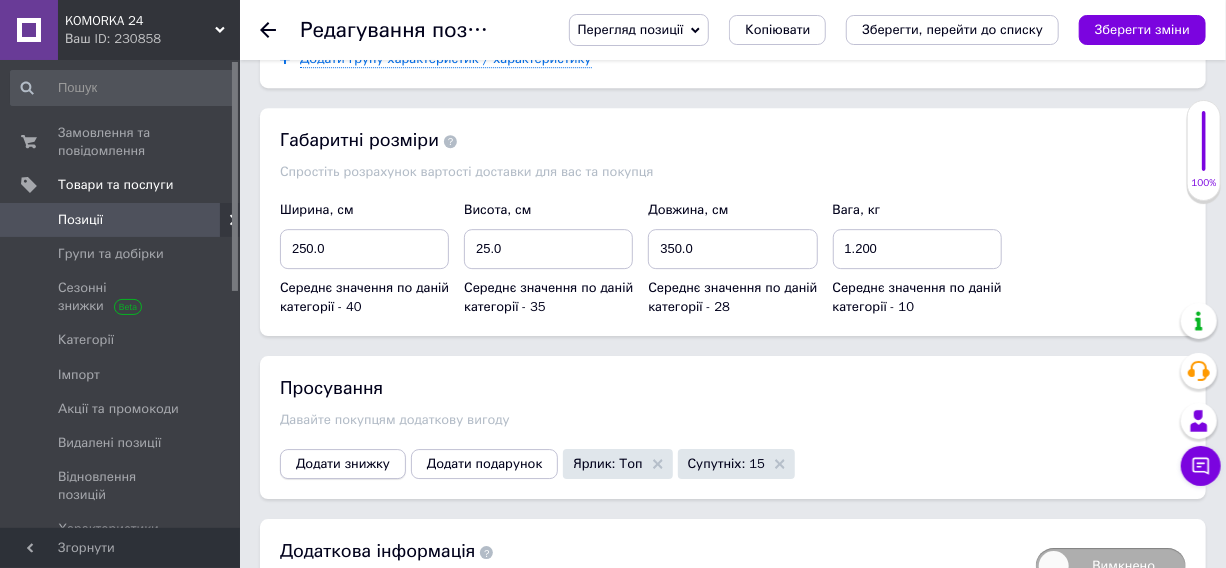 click on "Додати знижку" at bounding box center [343, 464] 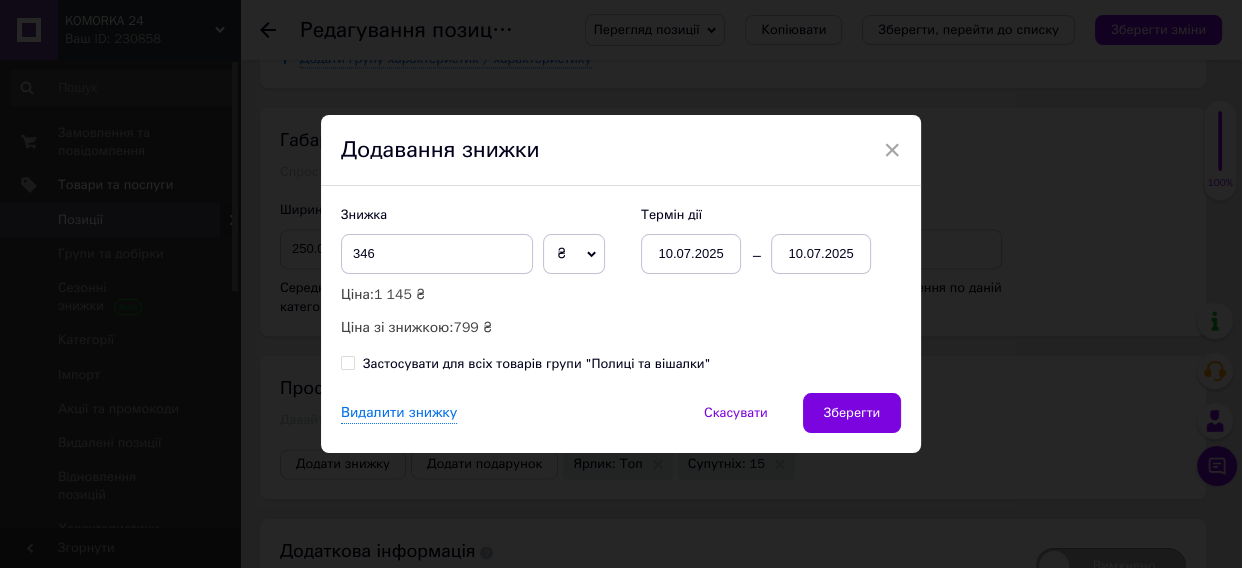 click on "10.07.2025" at bounding box center [821, 254] 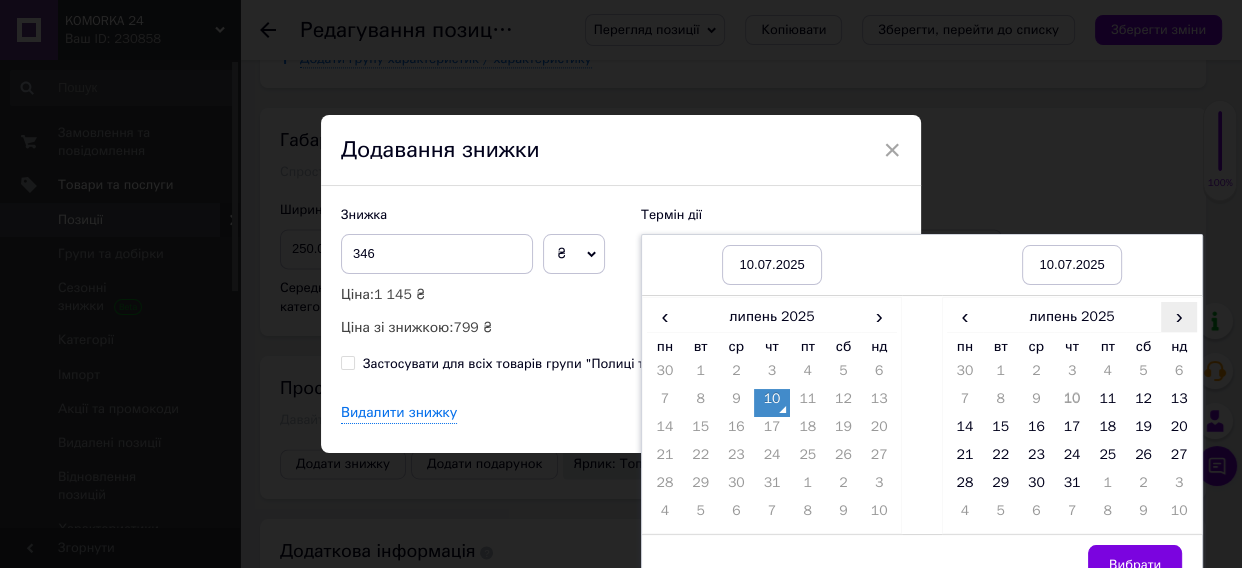 click on "›" at bounding box center (1179, 316) 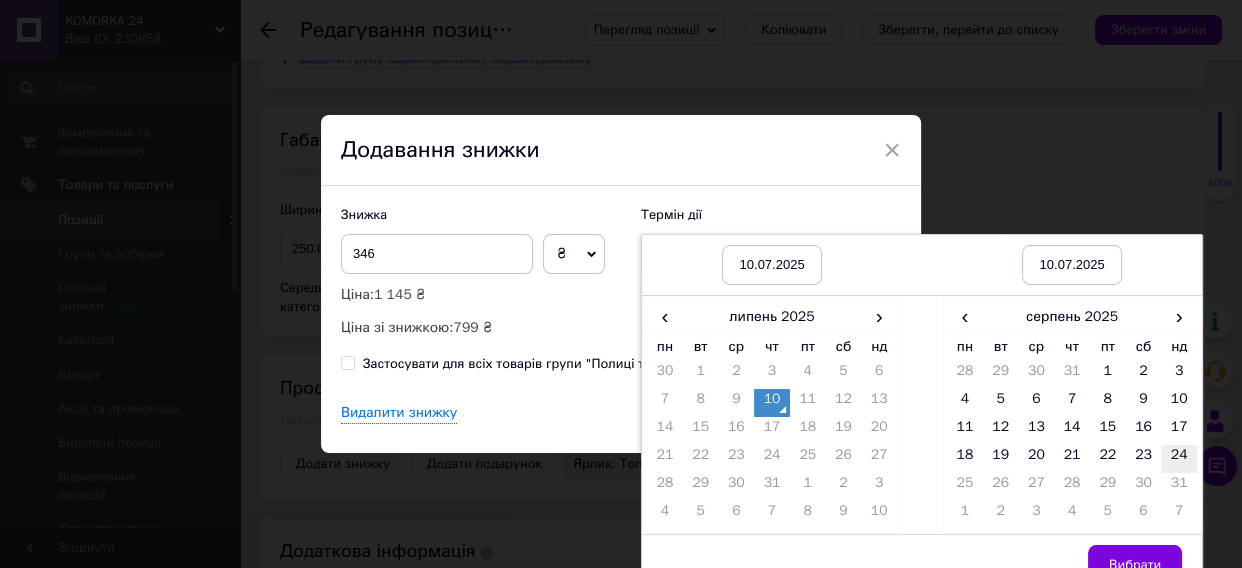 click on "24" at bounding box center (1179, 459) 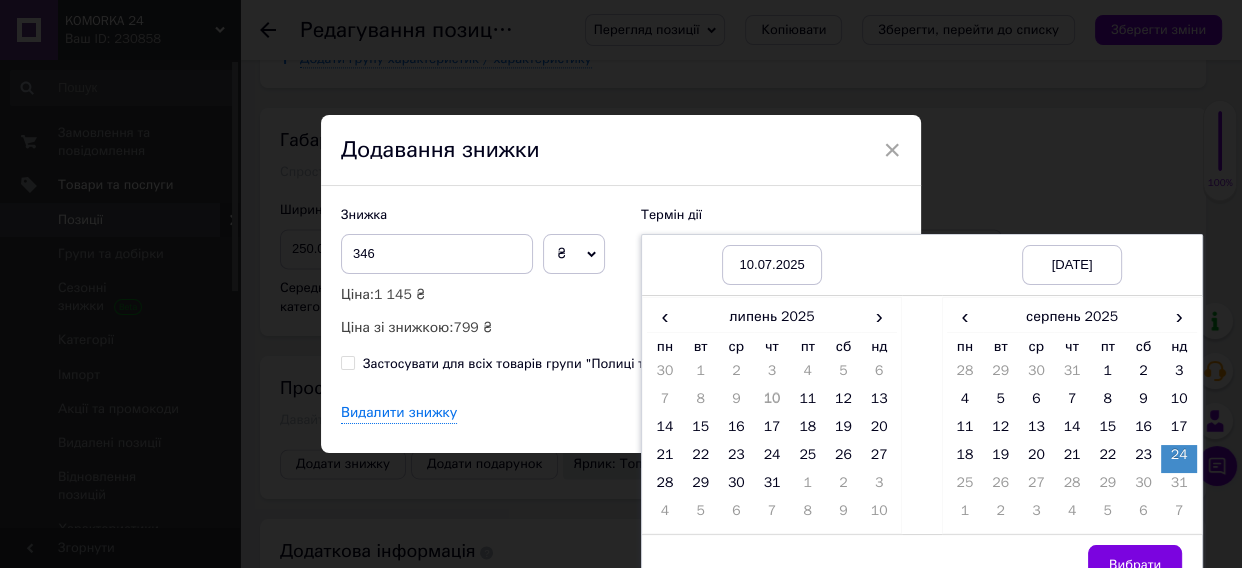 click on "Вибрати" at bounding box center [1135, 565] 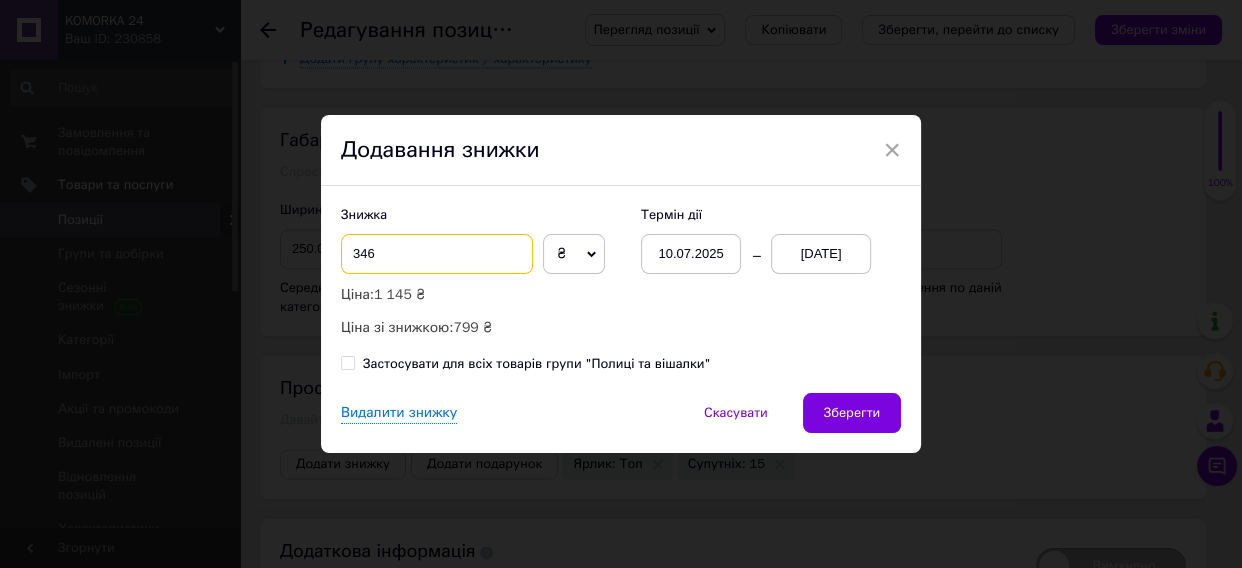 drag, startPoint x: 428, startPoint y: 256, endPoint x: 301, endPoint y: 262, distance: 127.141655 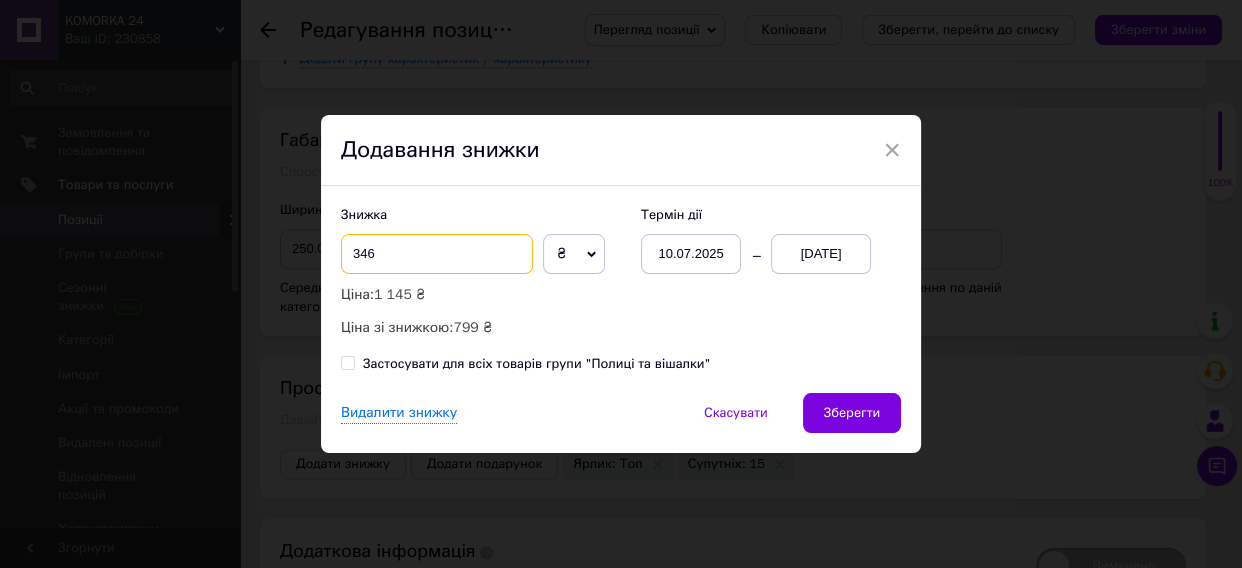 click on "× Додавання знижки Знижка 346 ₴ % Ціна:  1 145   ₴ Ціна зі знижкою:  799   ₴ Термін дії [DATE] [DATE] Застосувати для всіх товарів групи "Полиці та вішалки" Видалити знижку   Скасувати   Зберегти" at bounding box center [621, 284] 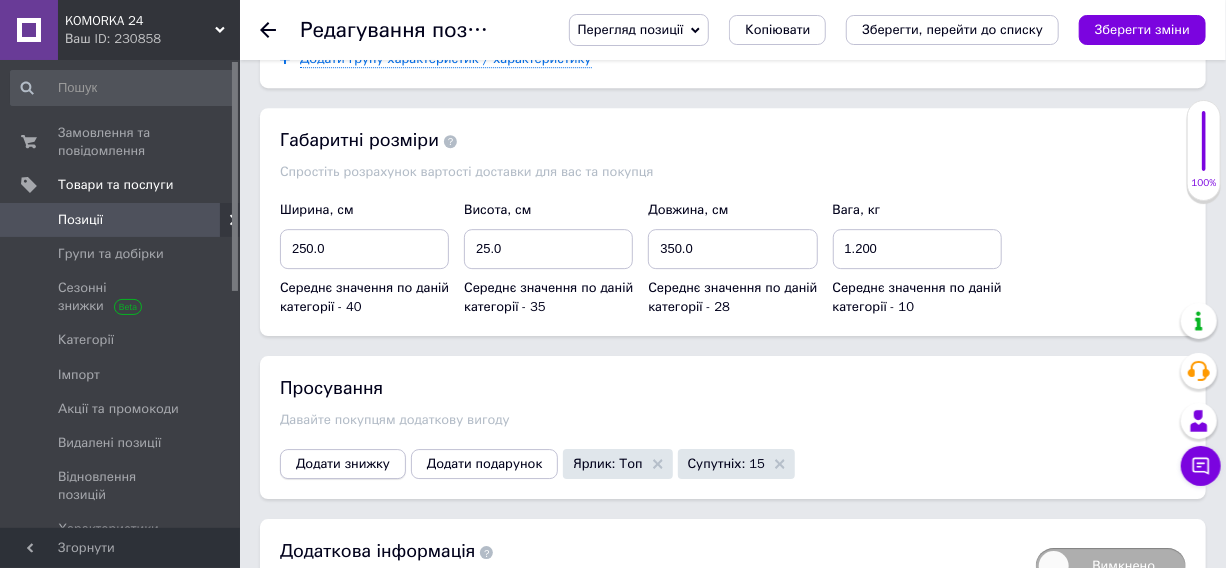 click on "Додати знижку" at bounding box center [343, 464] 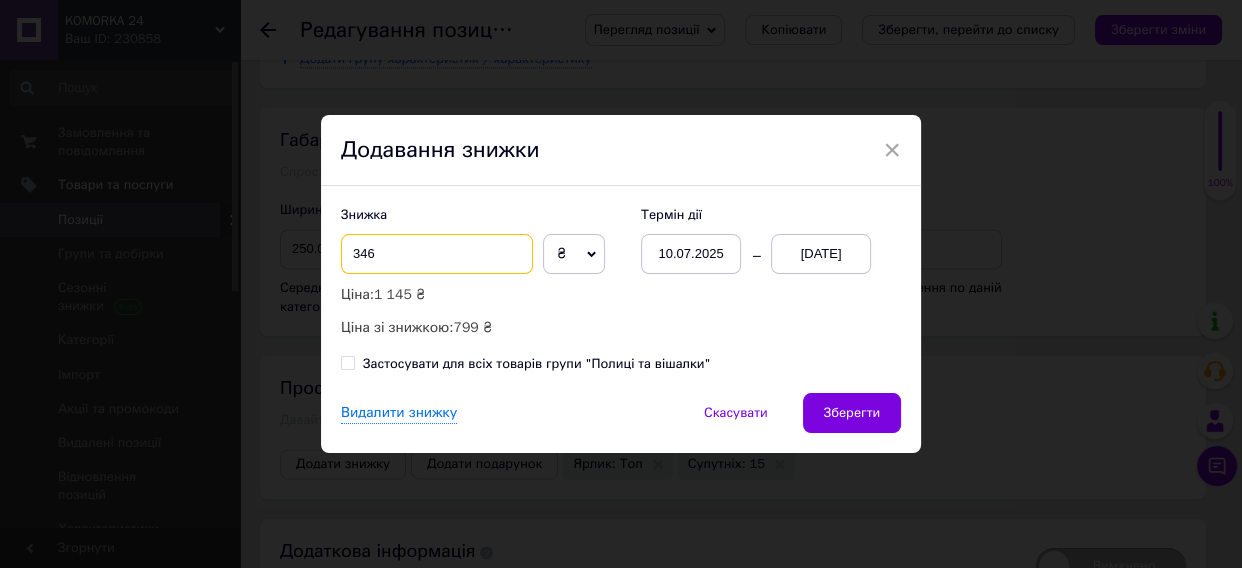 click on "346" at bounding box center (437, 254) 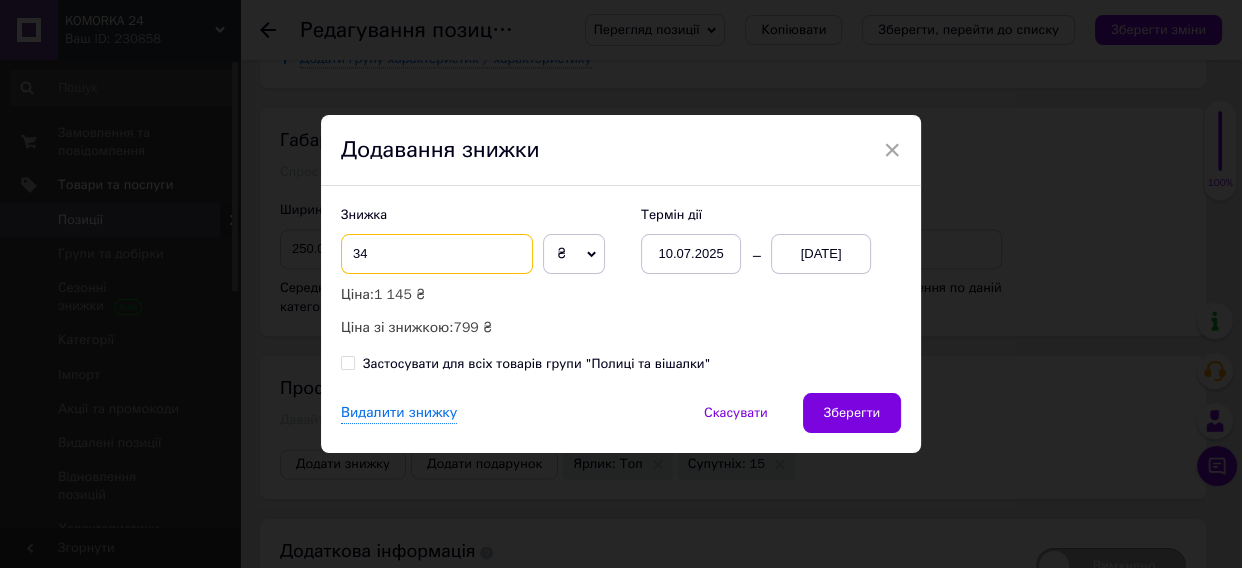 type on "3" 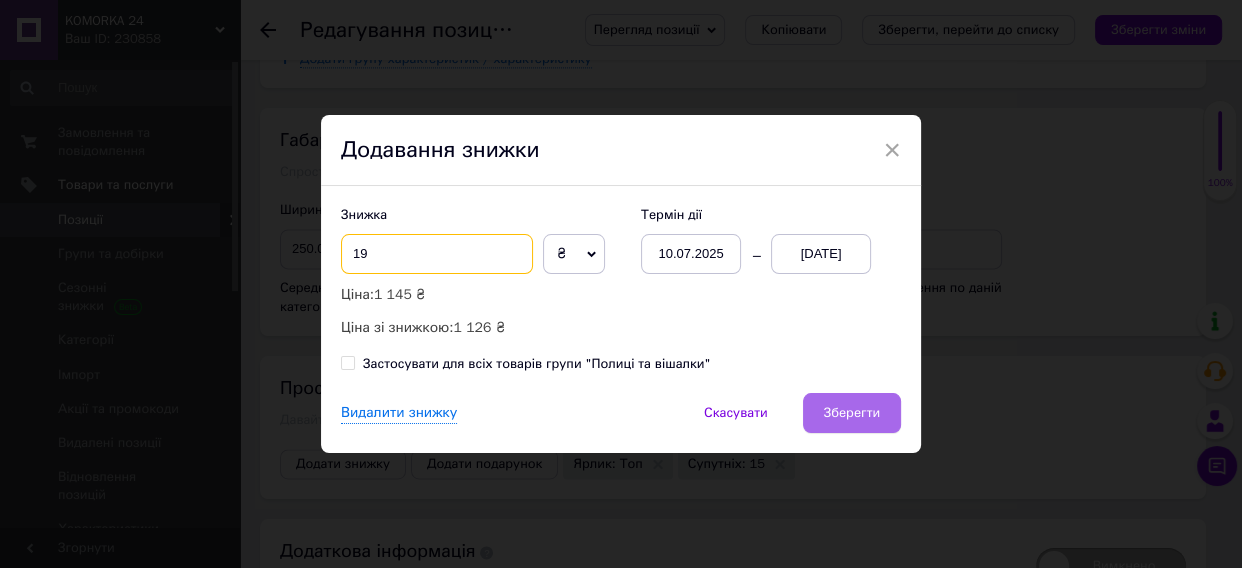 type on "1" 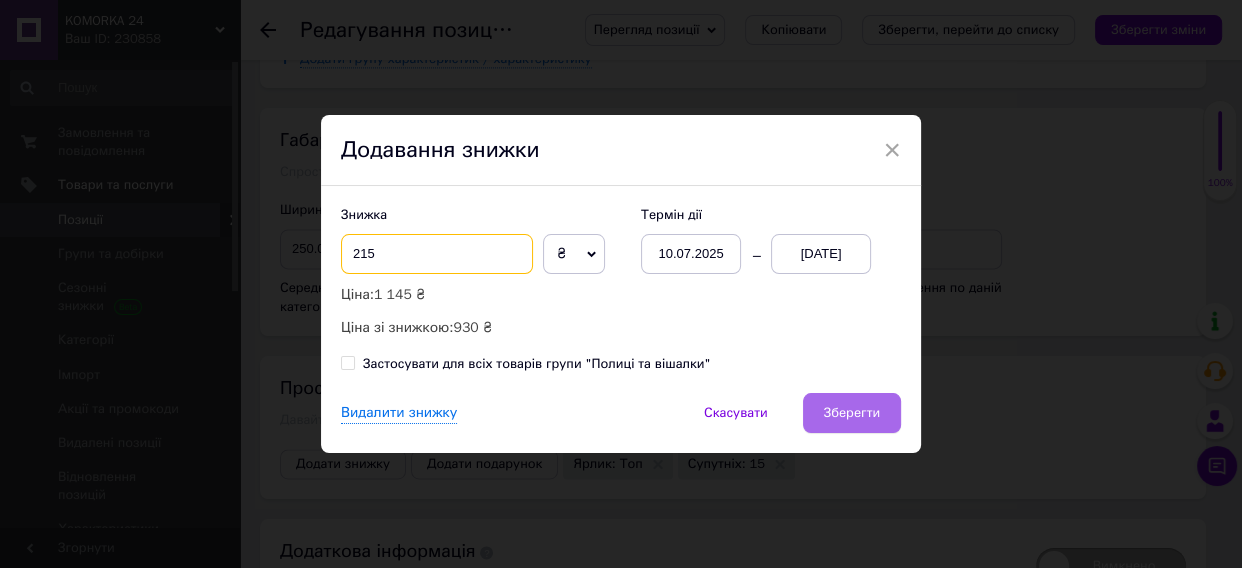 type on "215" 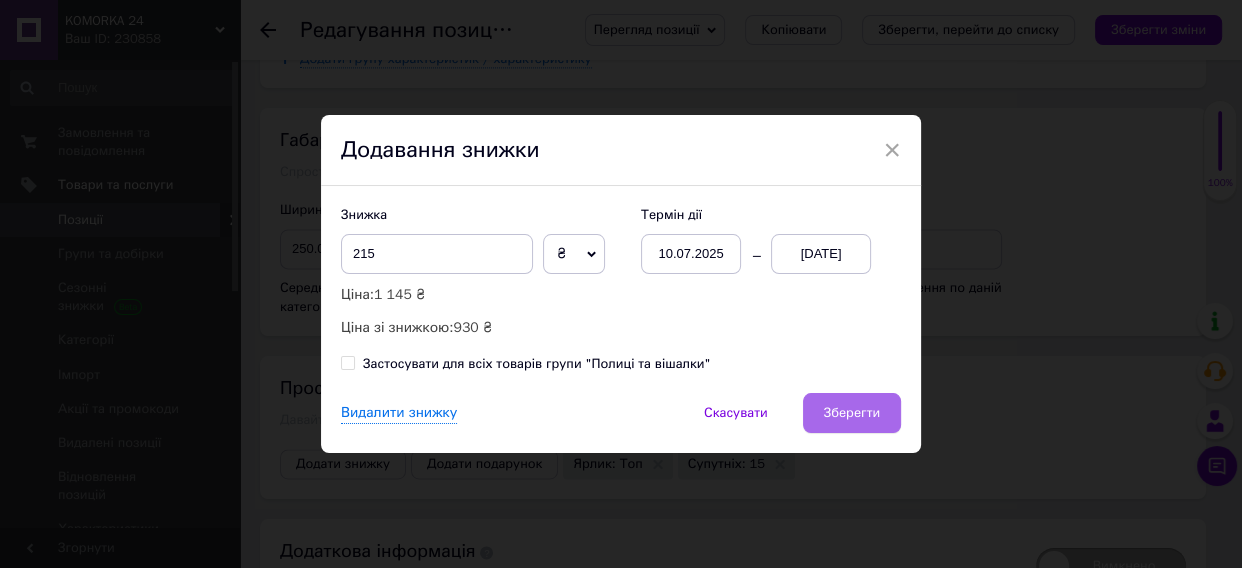 click on "Зберегти" at bounding box center (852, 413) 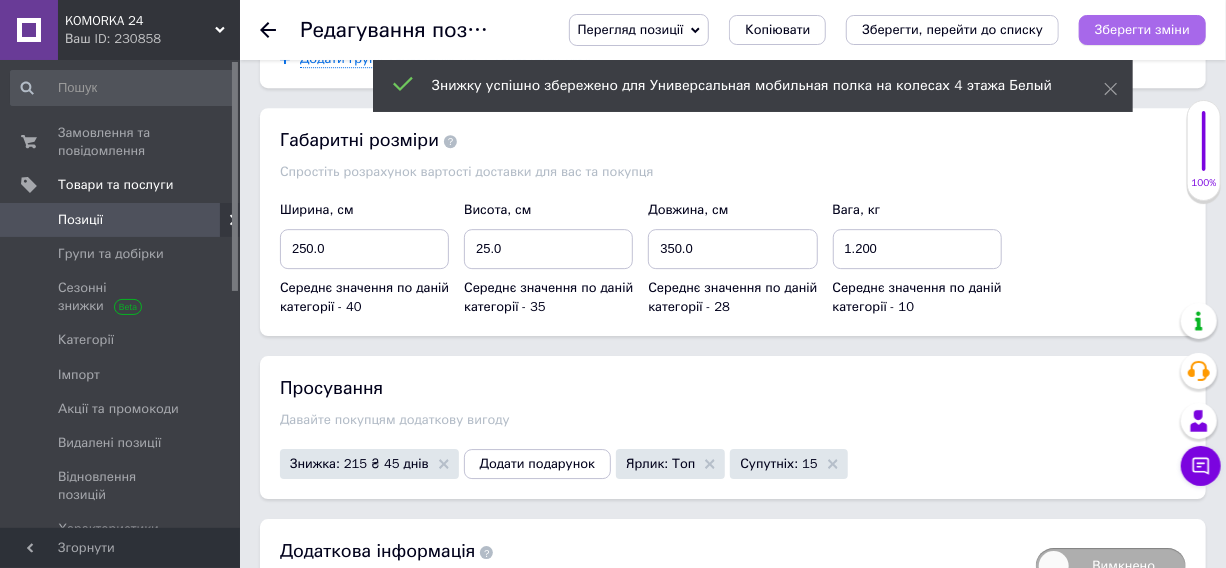 click on "Зберегти зміни" at bounding box center [1142, 29] 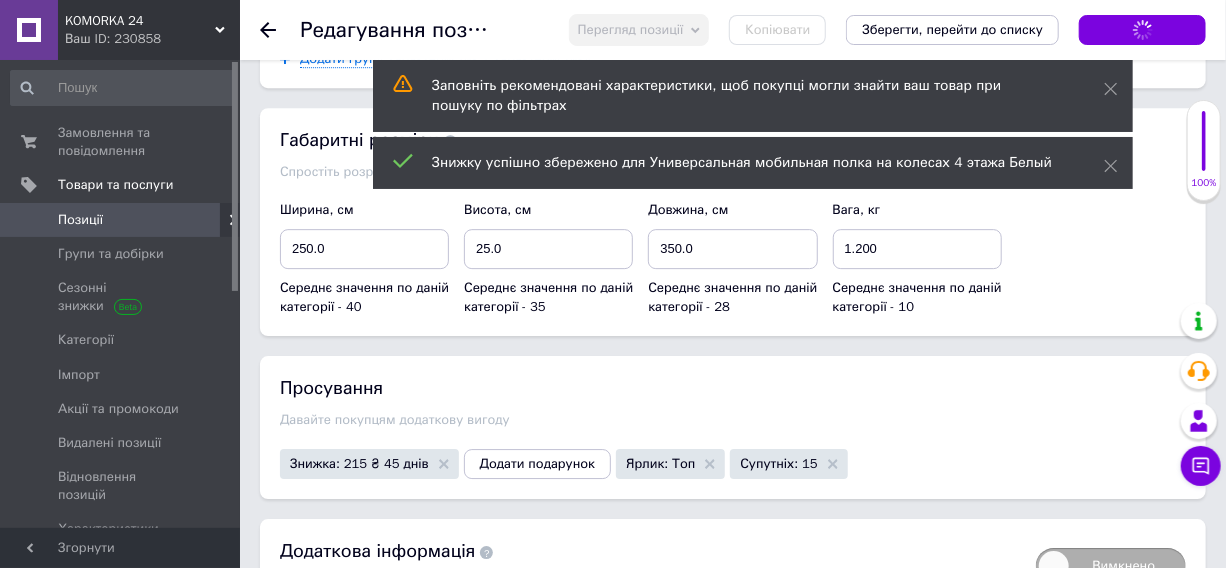 click 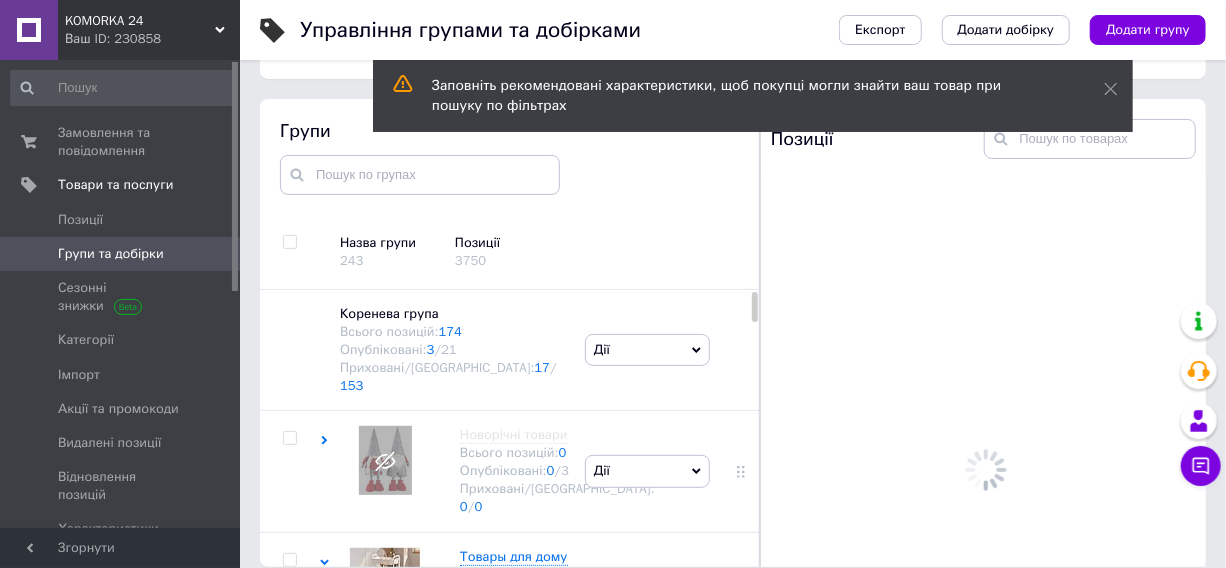 scroll, scrollTop: 113, scrollLeft: 0, axis: vertical 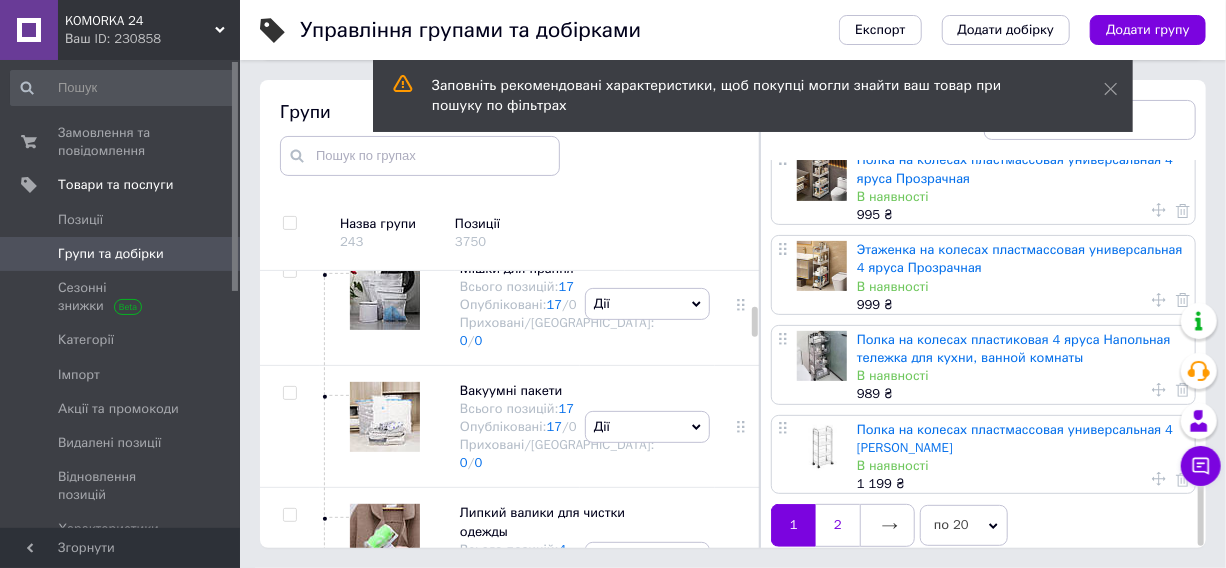 click on "2" at bounding box center (838, 525) 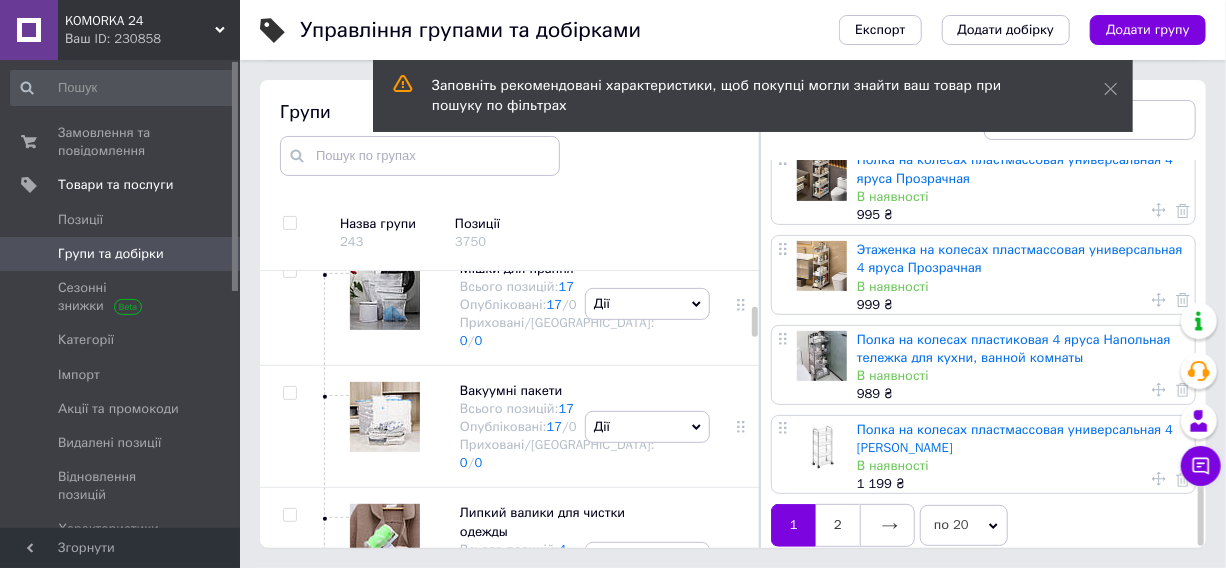 scroll, scrollTop: 0, scrollLeft: 0, axis: both 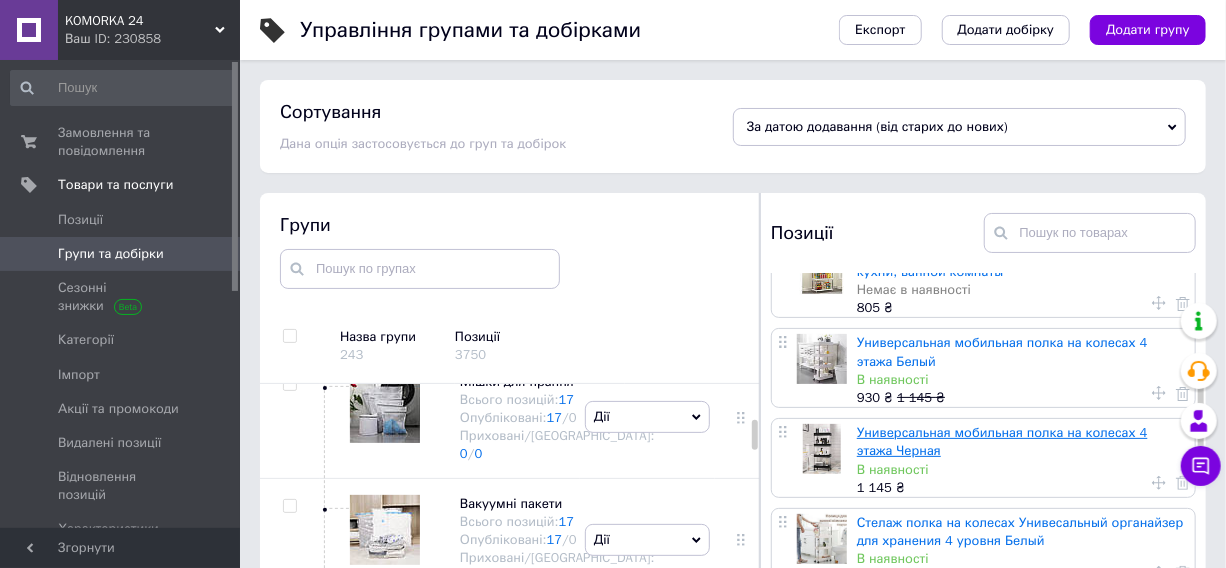 click on "Универсальная мобильная полка на колесах 4 этажа Черная" at bounding box center (1002, 441) 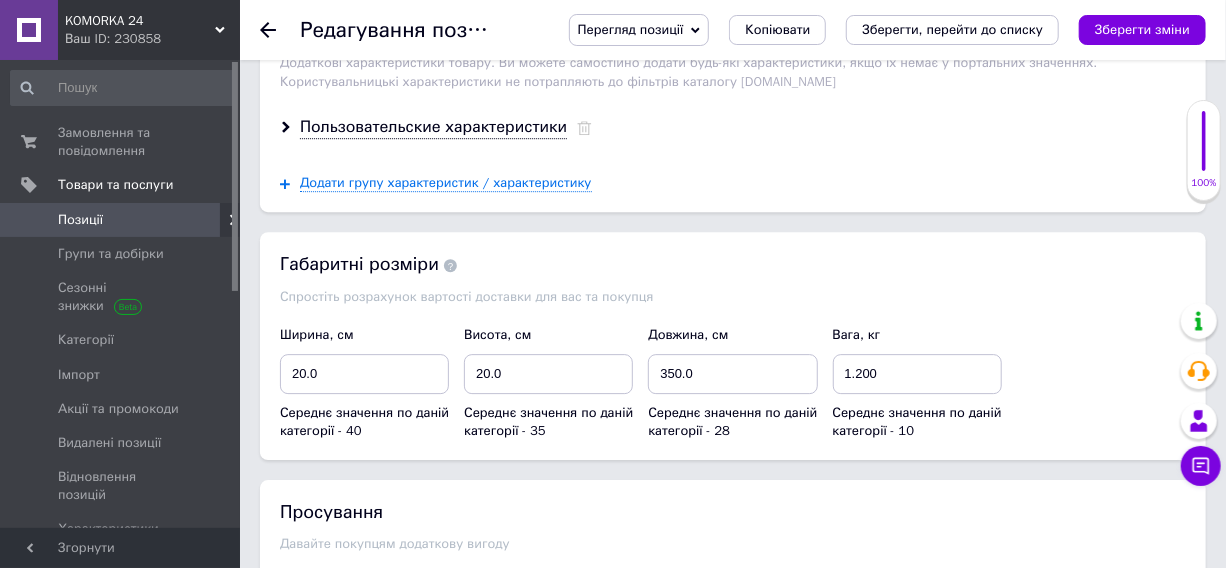 scroll, scrollTop: 2727, scrollLeft: 0, axis: vertical 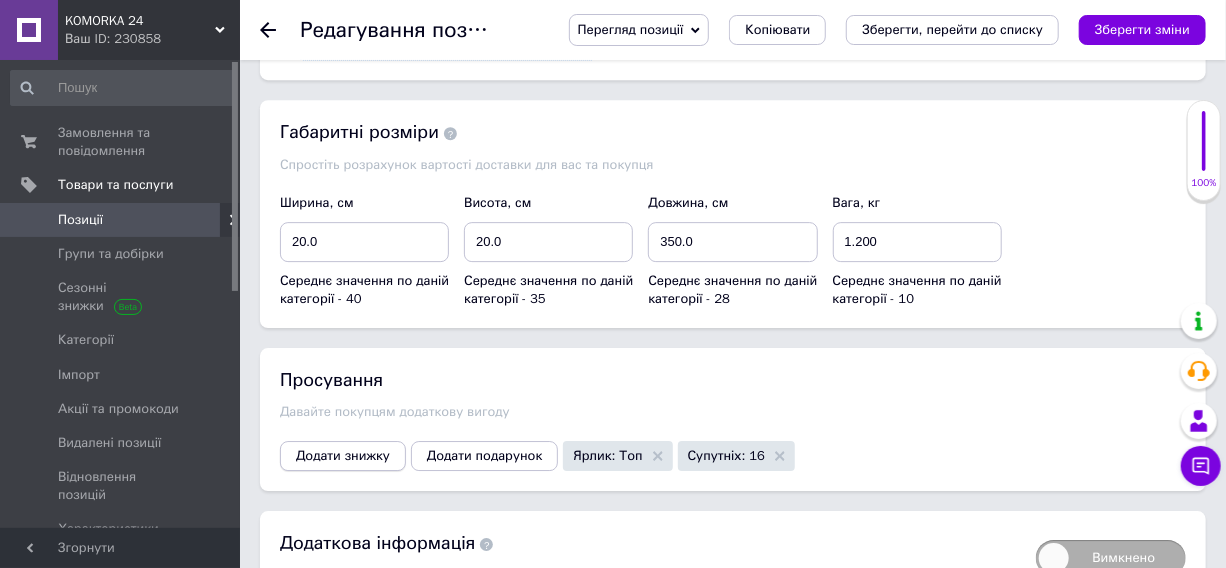 click on "Додати знижку" at bounding box center [343, 456] 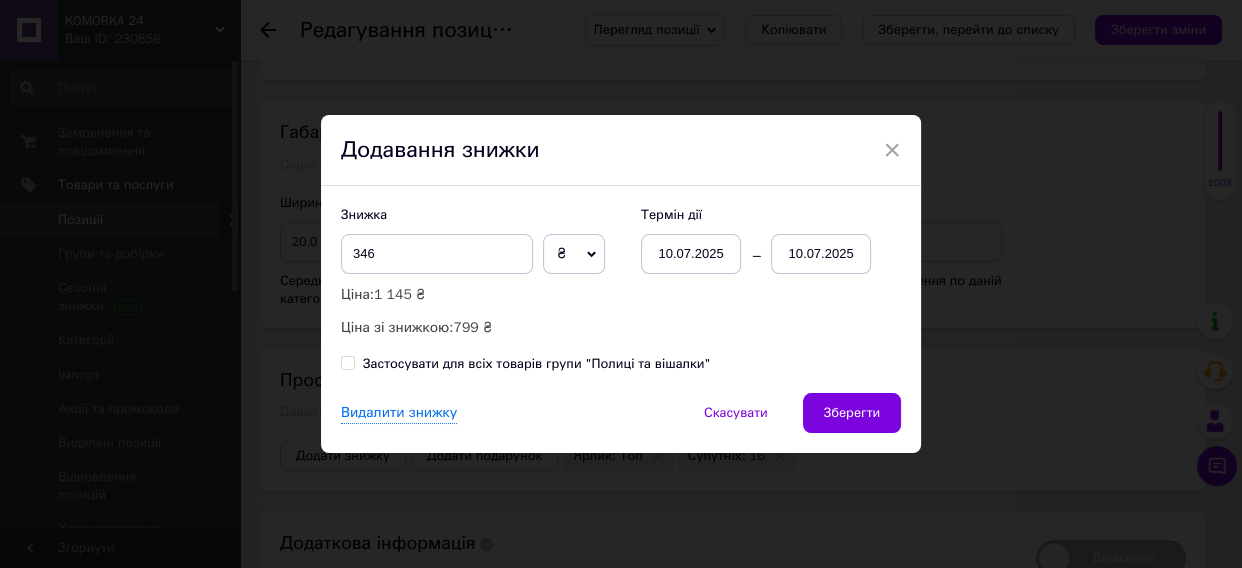 click on "10.07.2025" at bounding box center (821, 254) 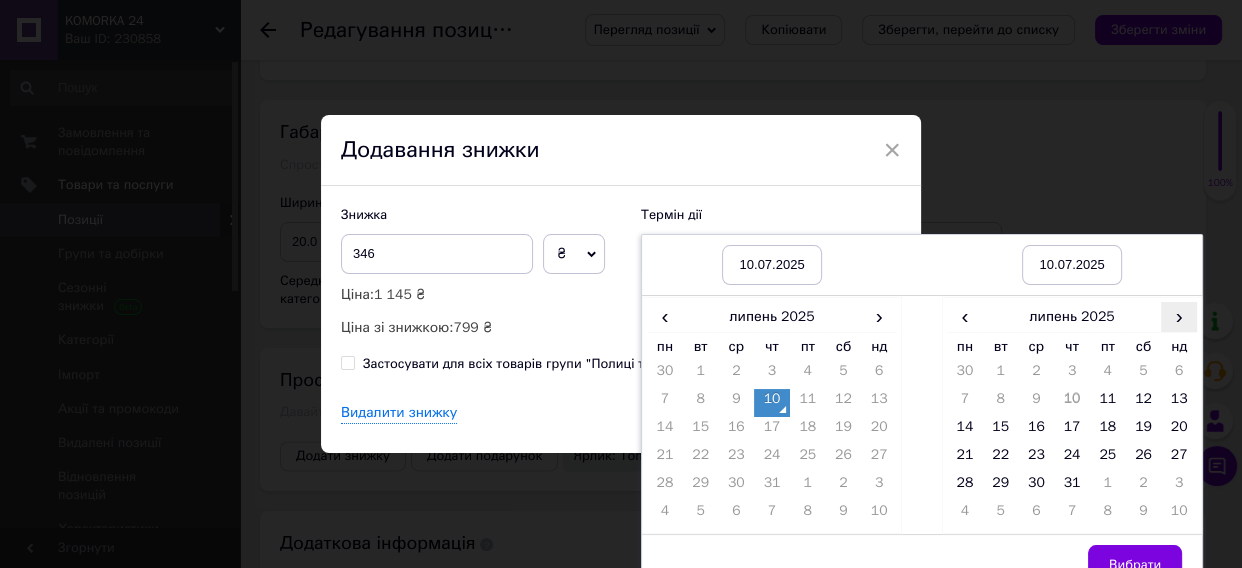 click on "›" at bounding box center (1179, 316) 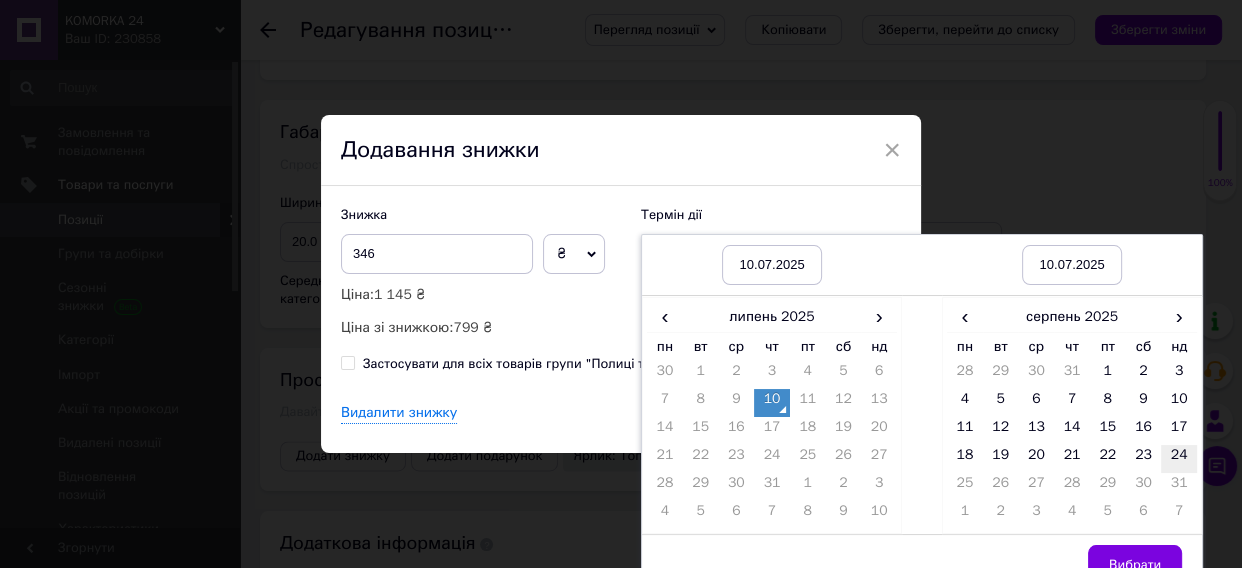 click on "24" at bounding box center [1179, 459] 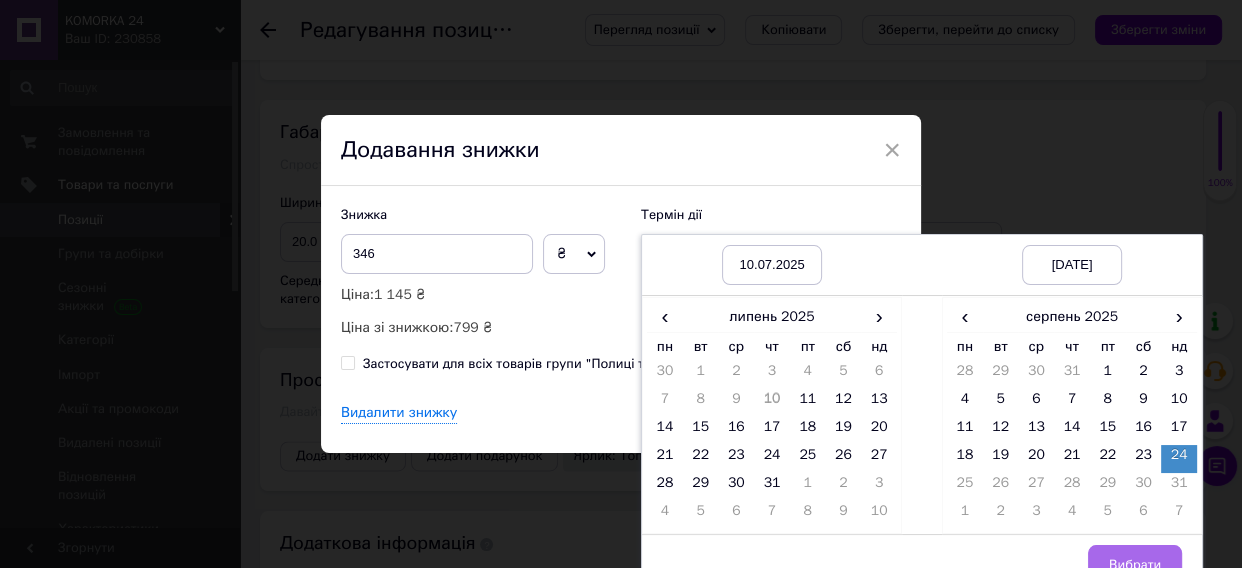 click on "Вибрати" at bounding box center [1135, 565] 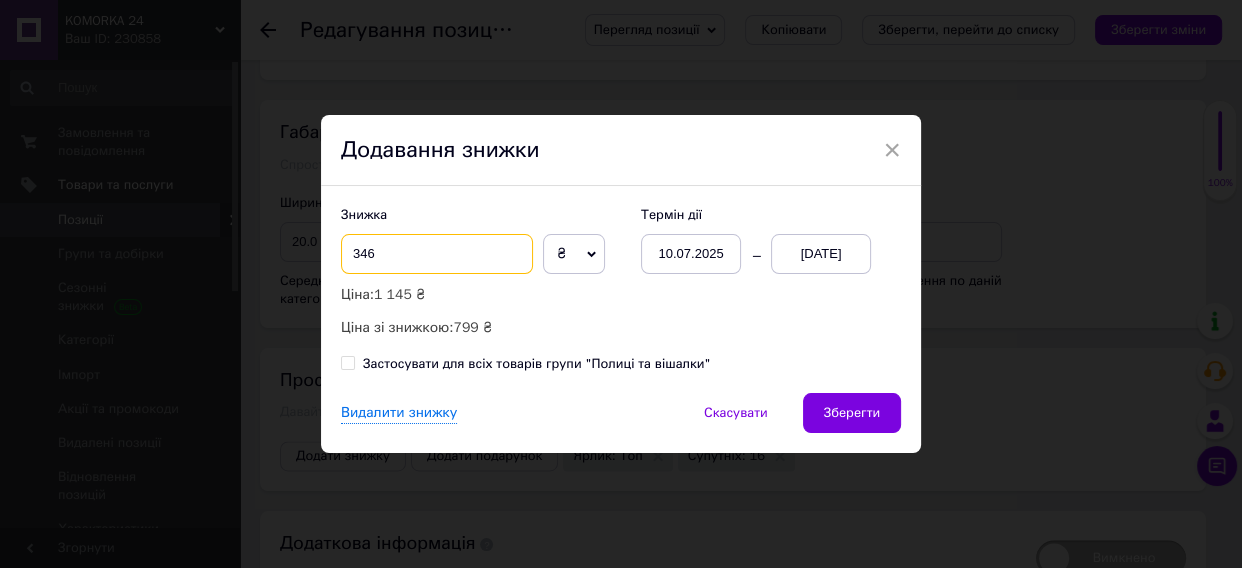 click on "346" at bounding box center [437, 254] 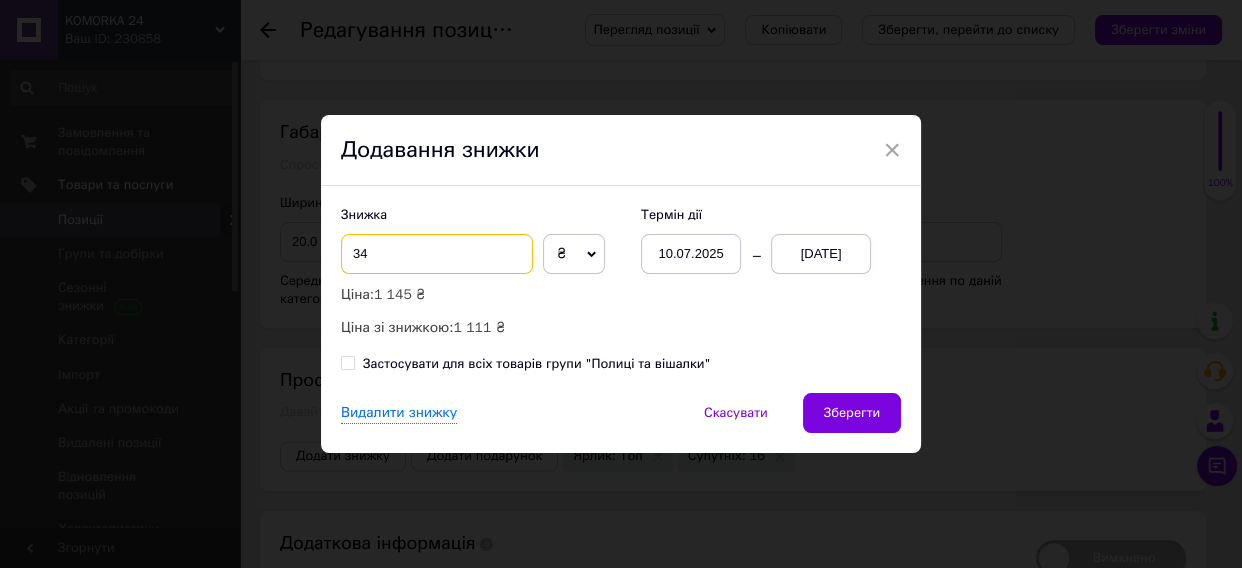 type on "3" 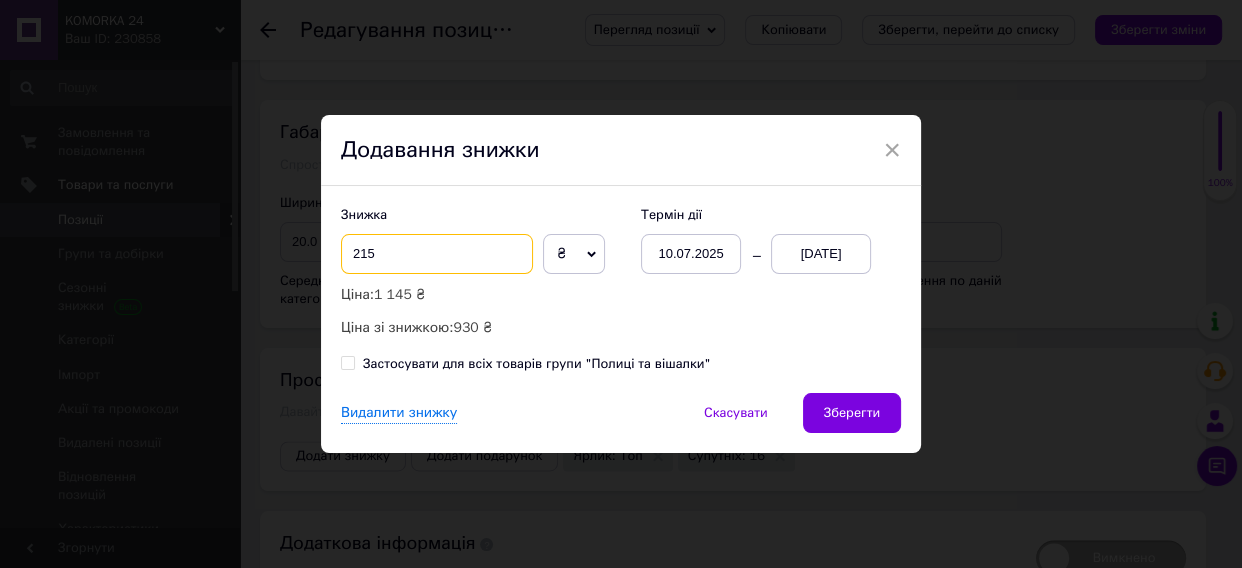 type on "215" 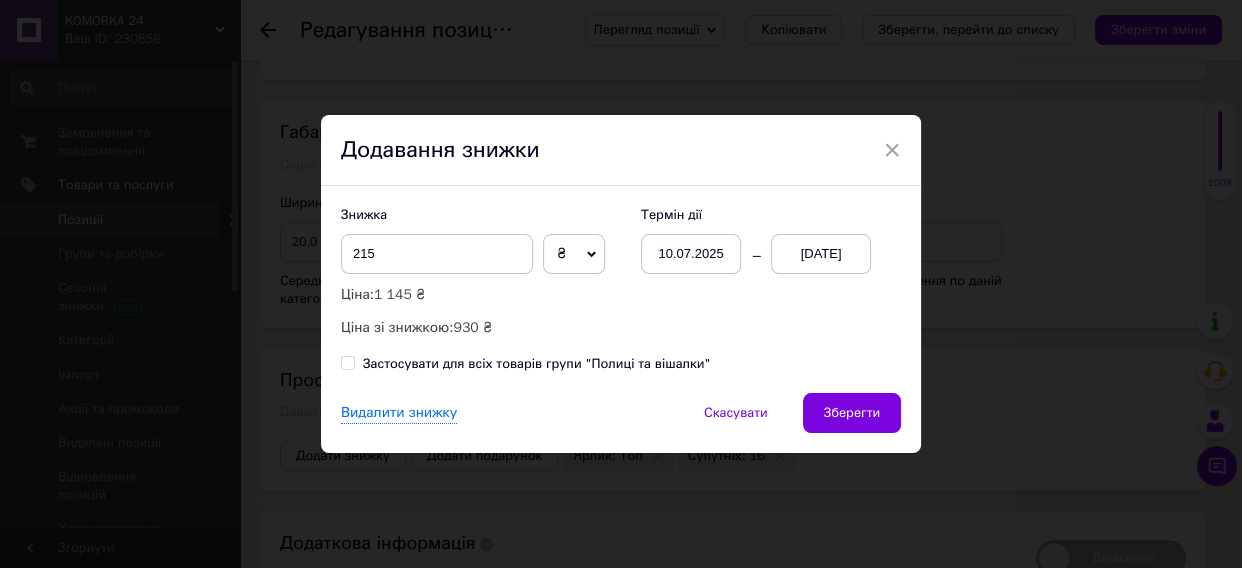 click on "Зберегти" at bounding box center (852, 413) 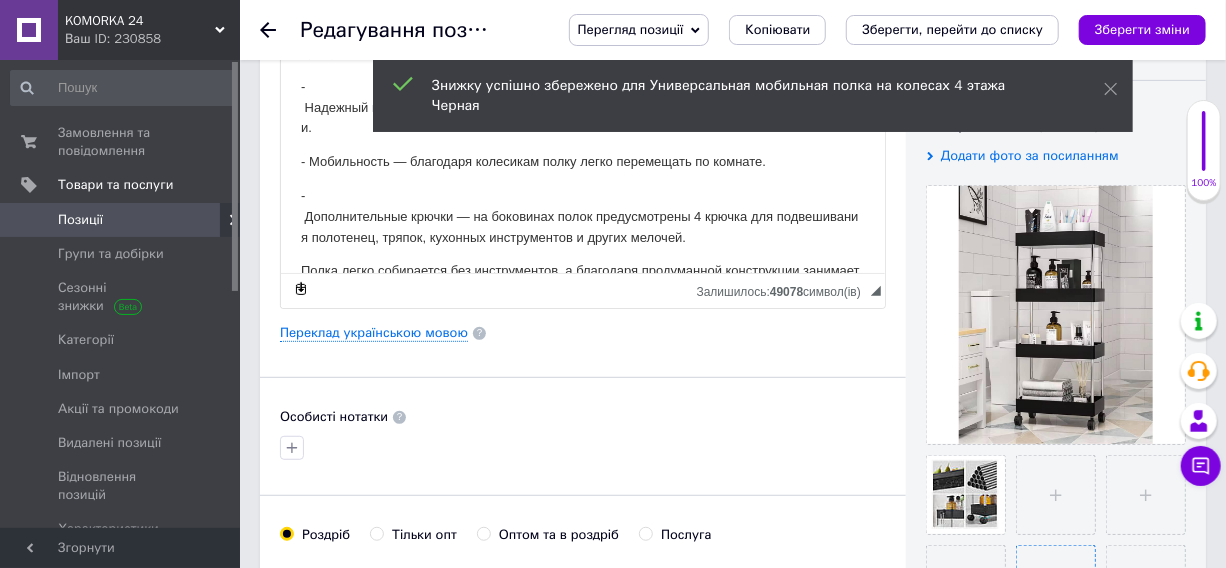 scroll, scrollTop: 181, scrollLeft: 0, axis: vertical 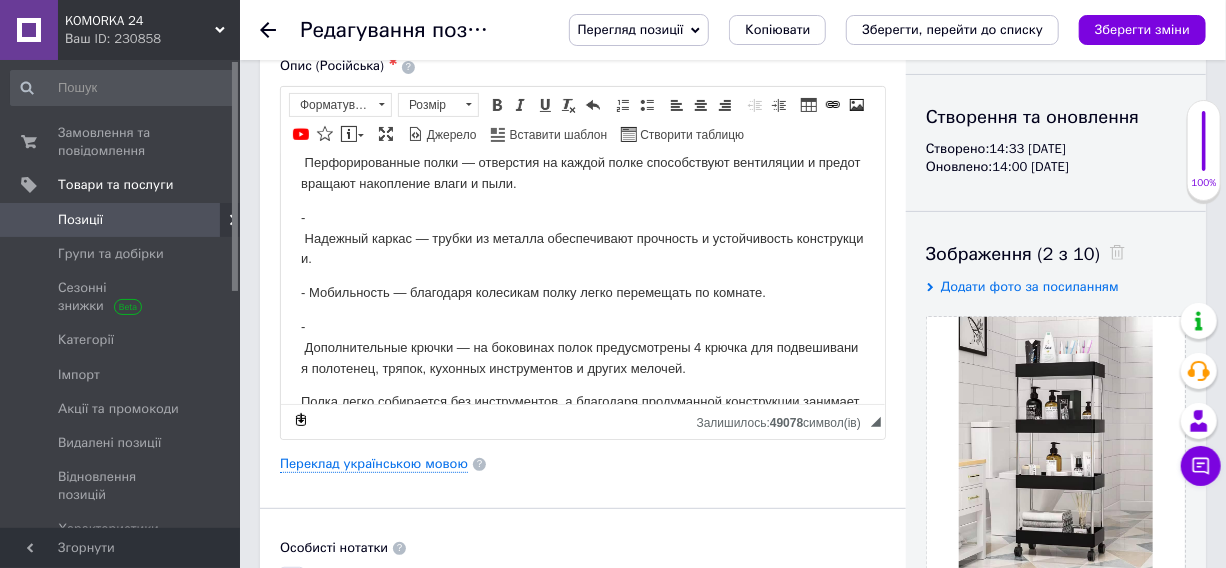 click on "Зберегти зміни" at bounding box center [1142, 29] 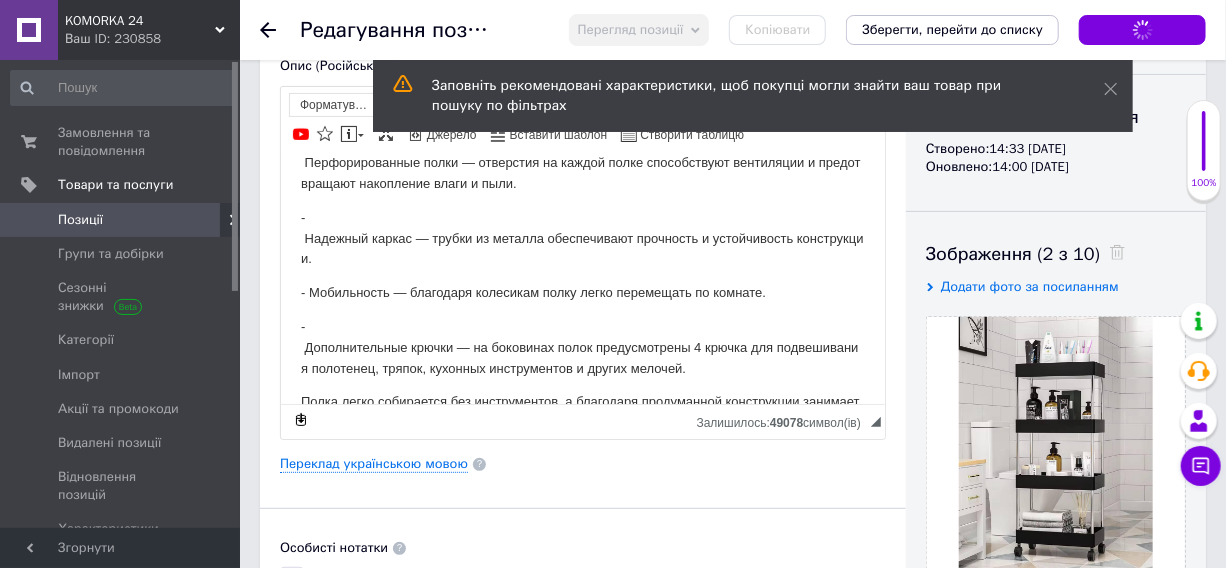 click at bounding box center [280, 30] 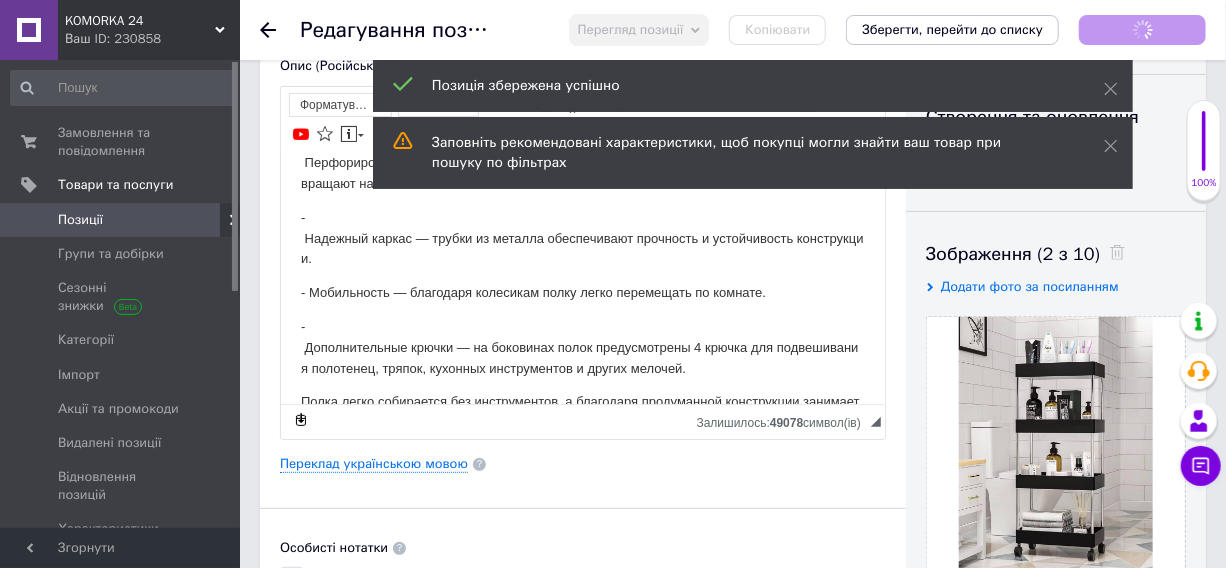click 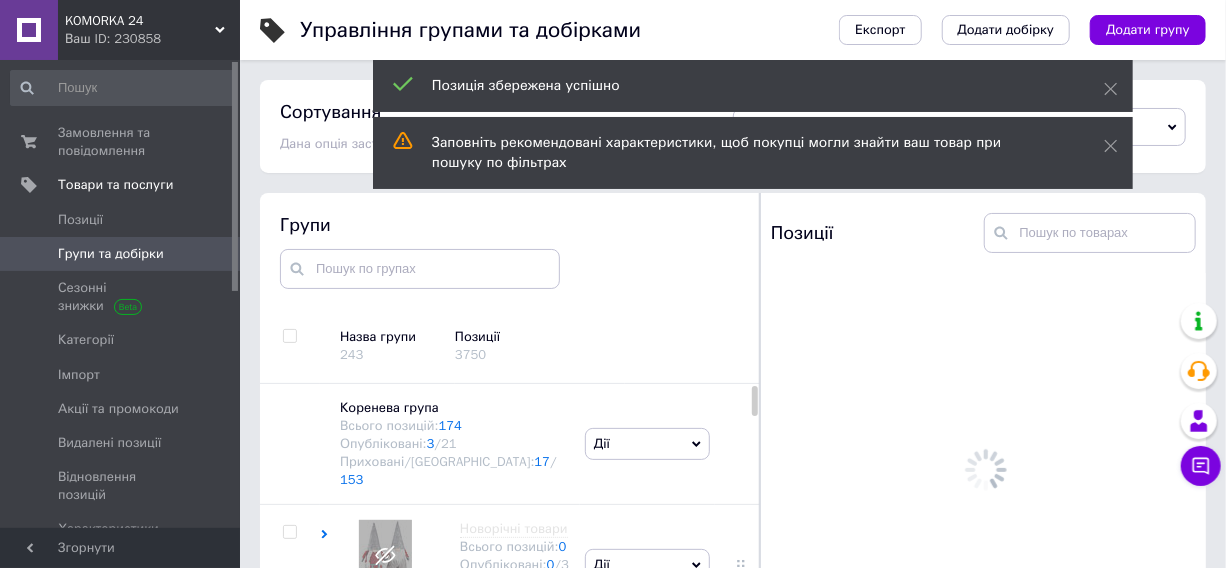 scroll, scrollTop: 113, scrollLeft: 0, axis: vertical 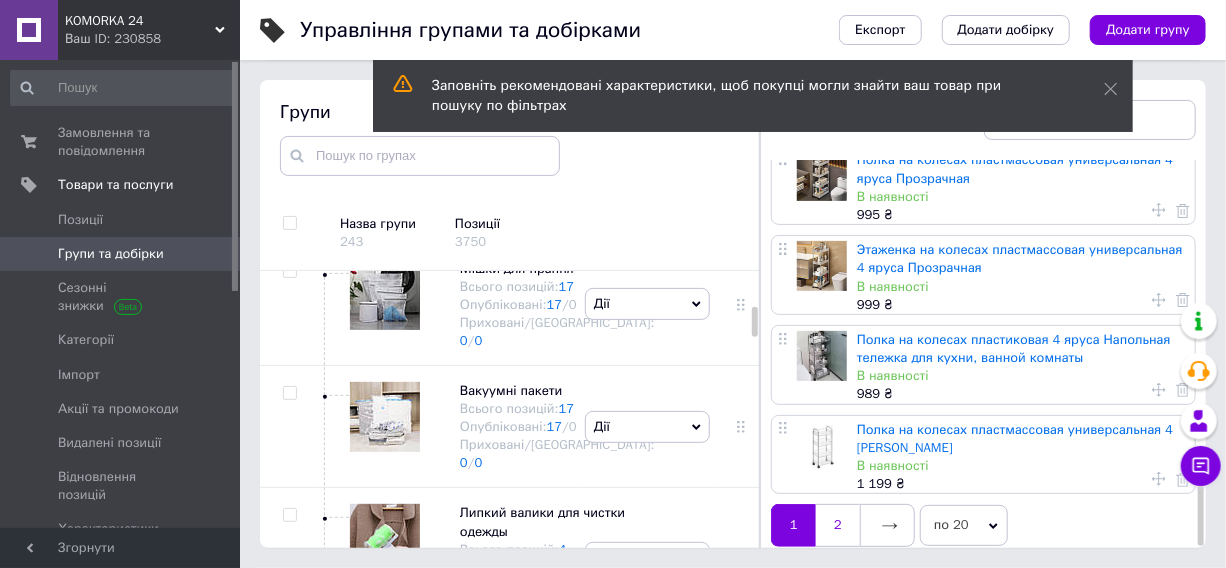 click on "2" at bounding box center (838, 525) 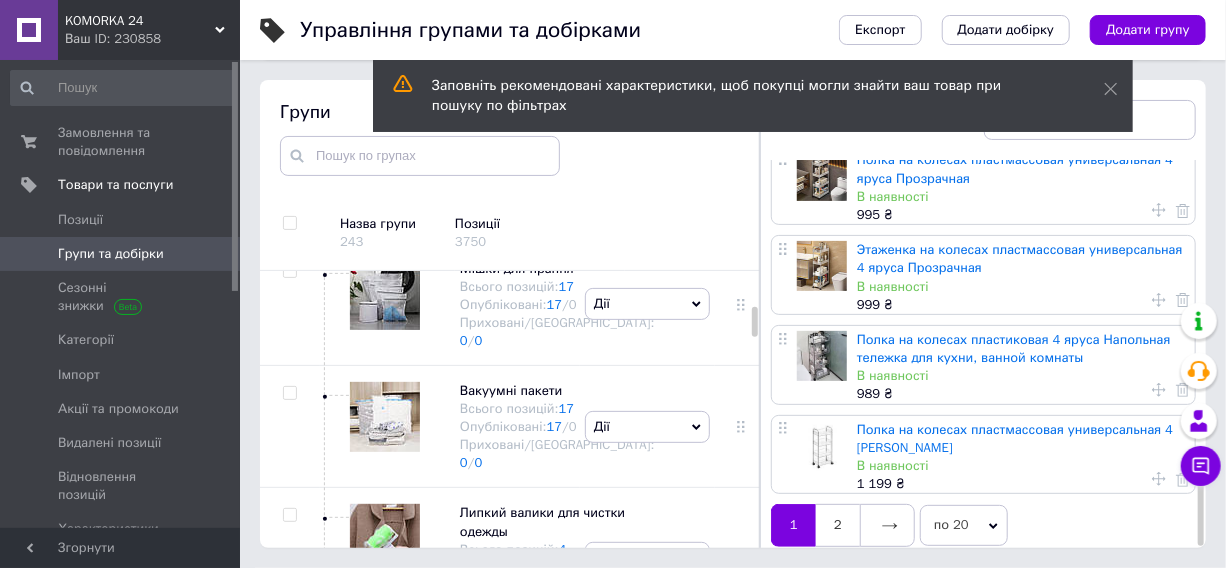 scroll, scrollTop: 0, scrollLeft: 0, axis: both 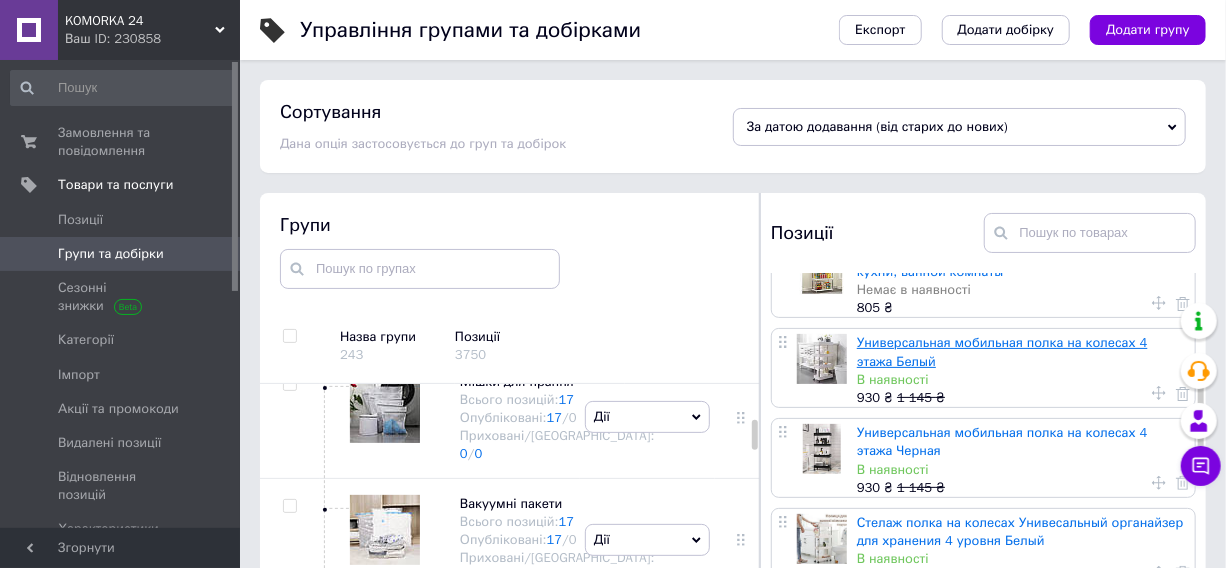 click on "Универсальная мобильная полка на колесах 4 этажа Белый" at bounding box center [1002, 351] 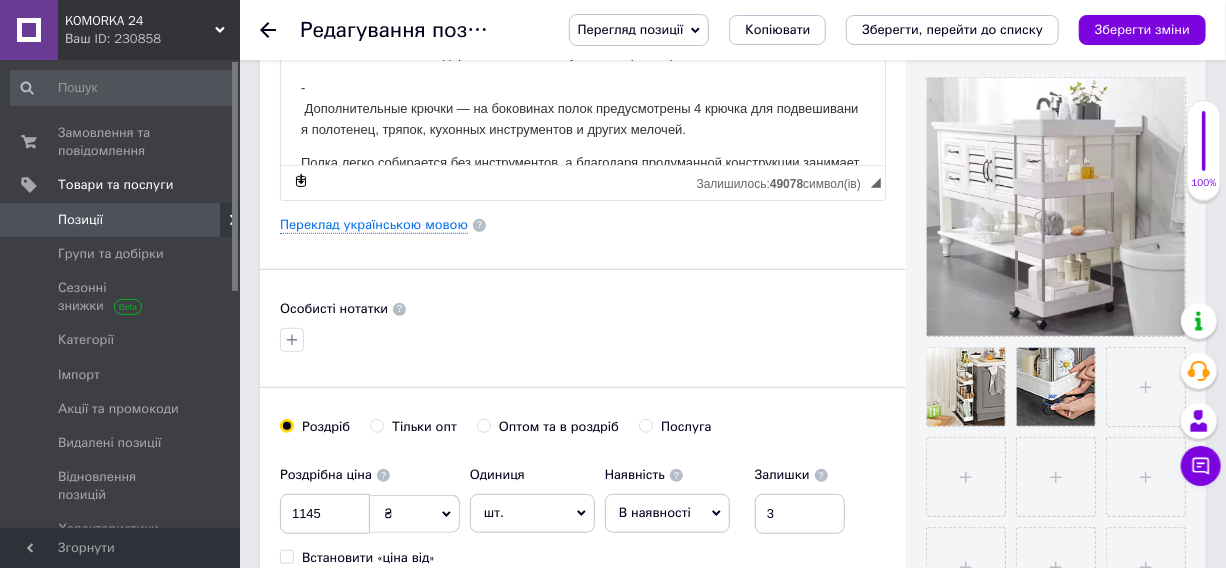 scroll, scrollTop: 545, scrollLeft: 0, axis: vertical 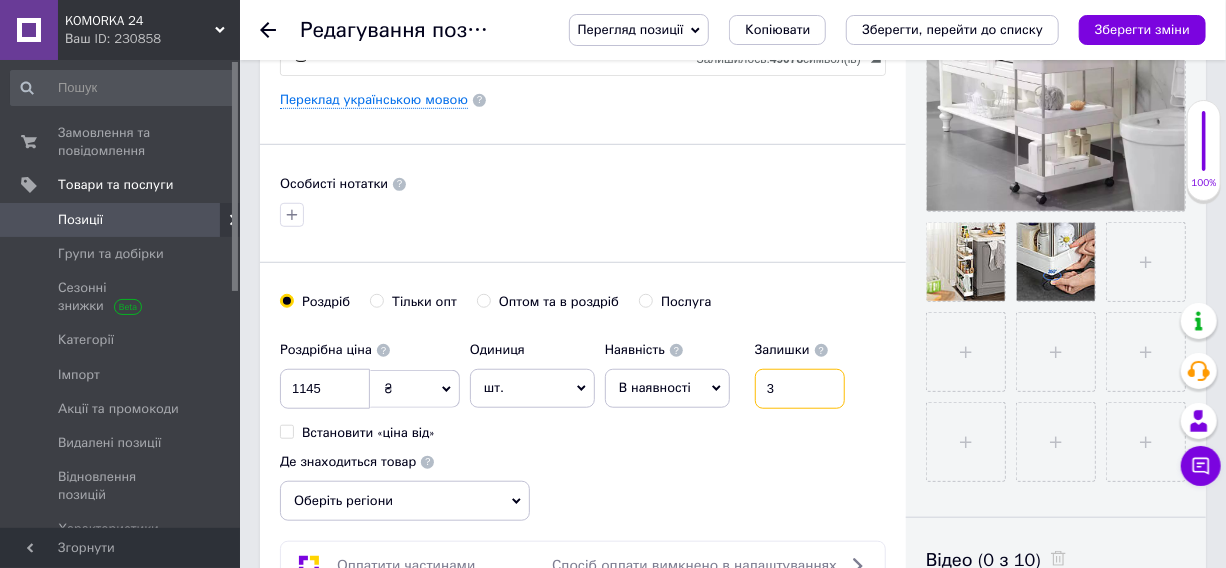 drag, startPoint x: 777, startPoint y: 406, endPoint x: 732, endPoint y: 421, distance: 47.434166 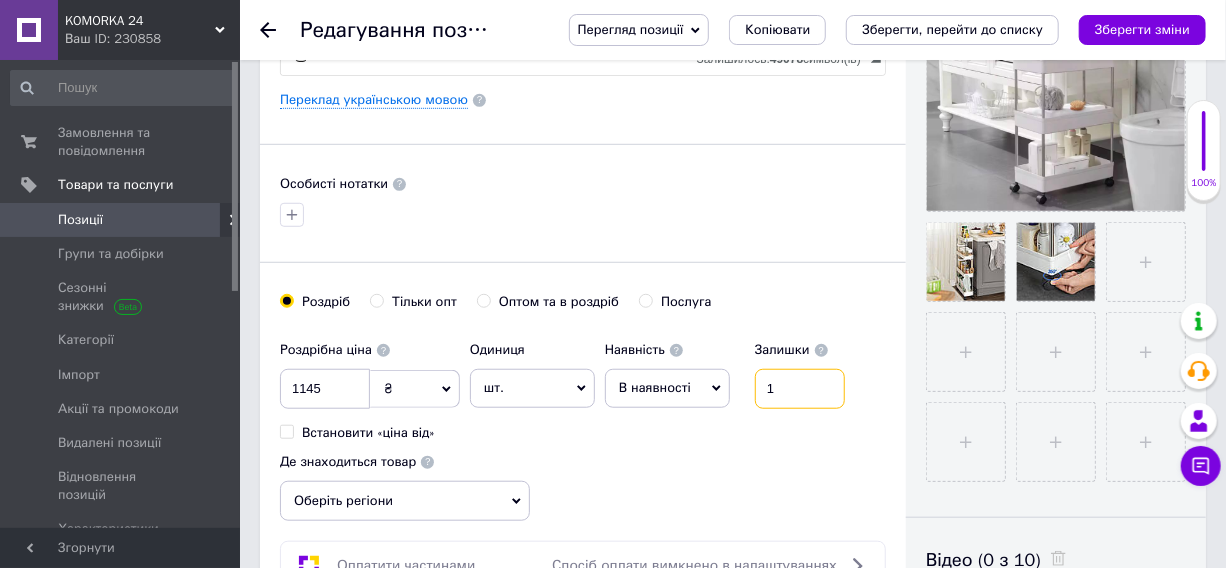 type on "1" 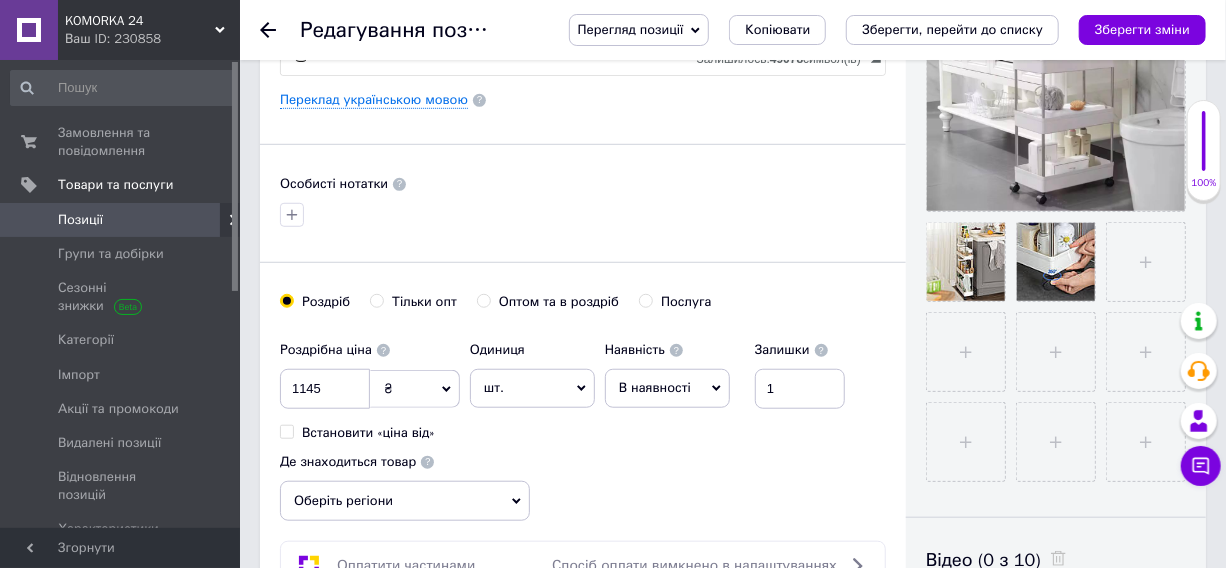 click on "Зберегти зміни" at bounding box center (1142, 30) 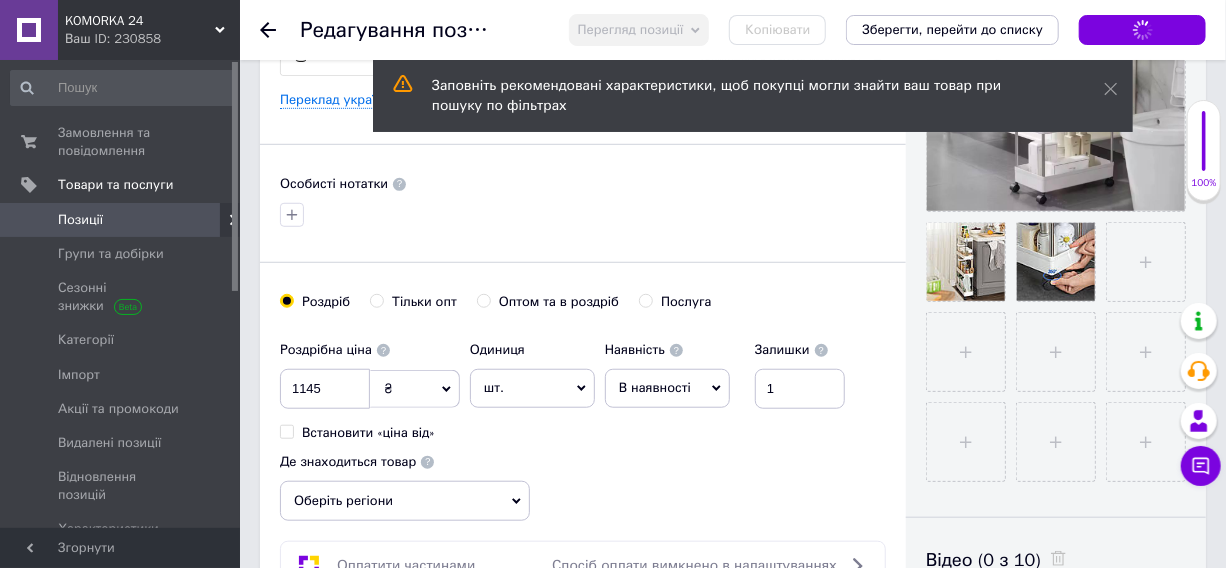 click 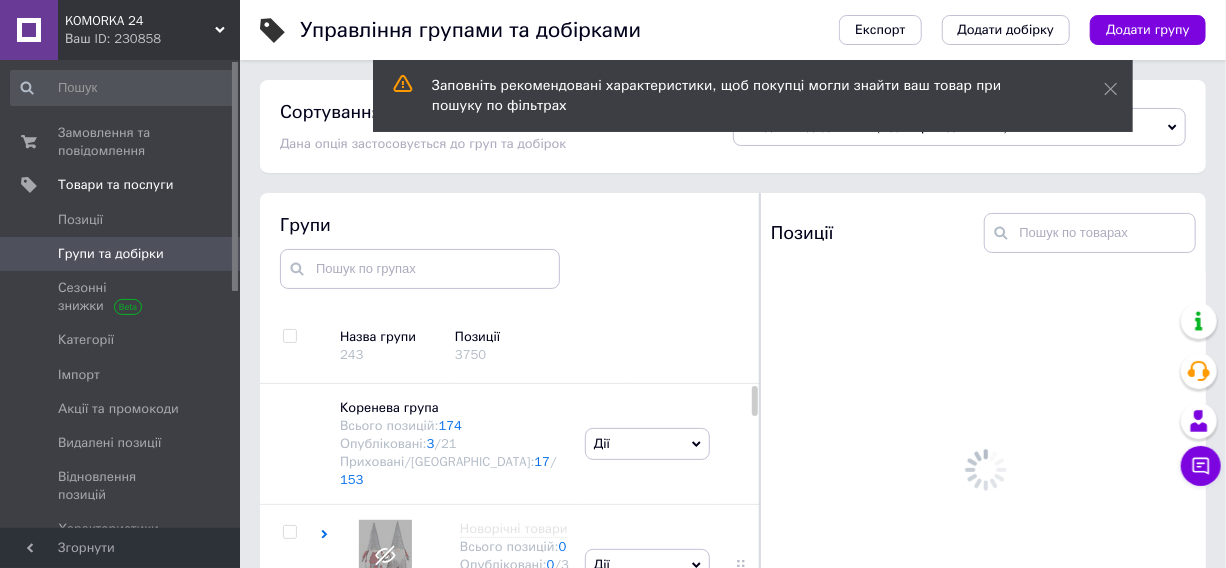 scroll, scrollTop: 113, scrollLeft: 0, axis: vertical 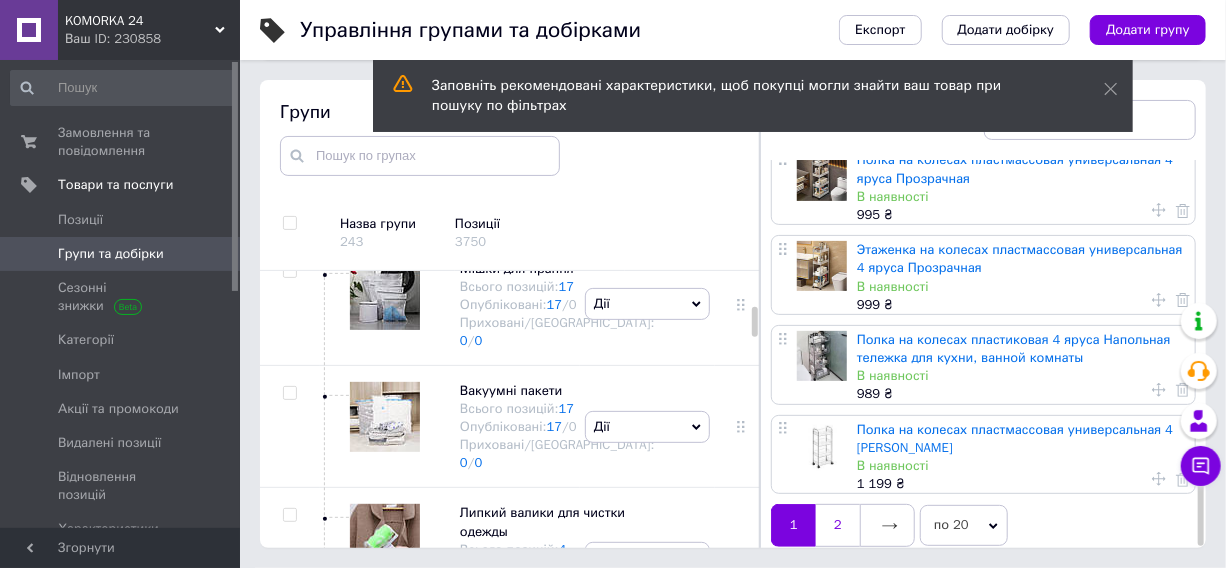 click on "2" at bounding box center [838, 525] 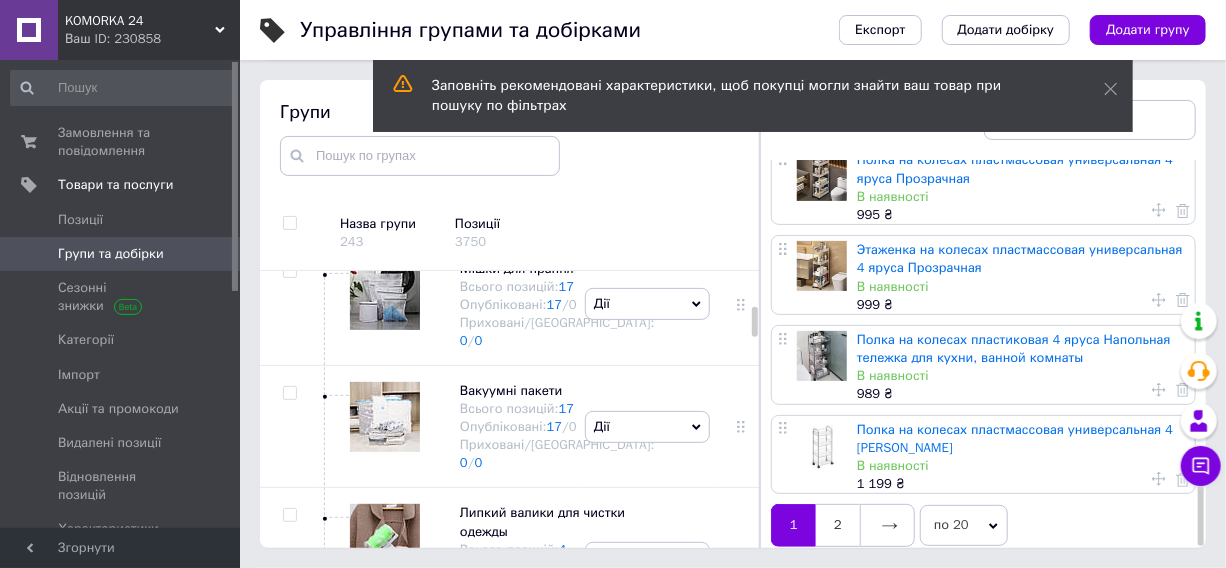 scroll, scrollTop: 0, scrollLeft: 0, axis: both 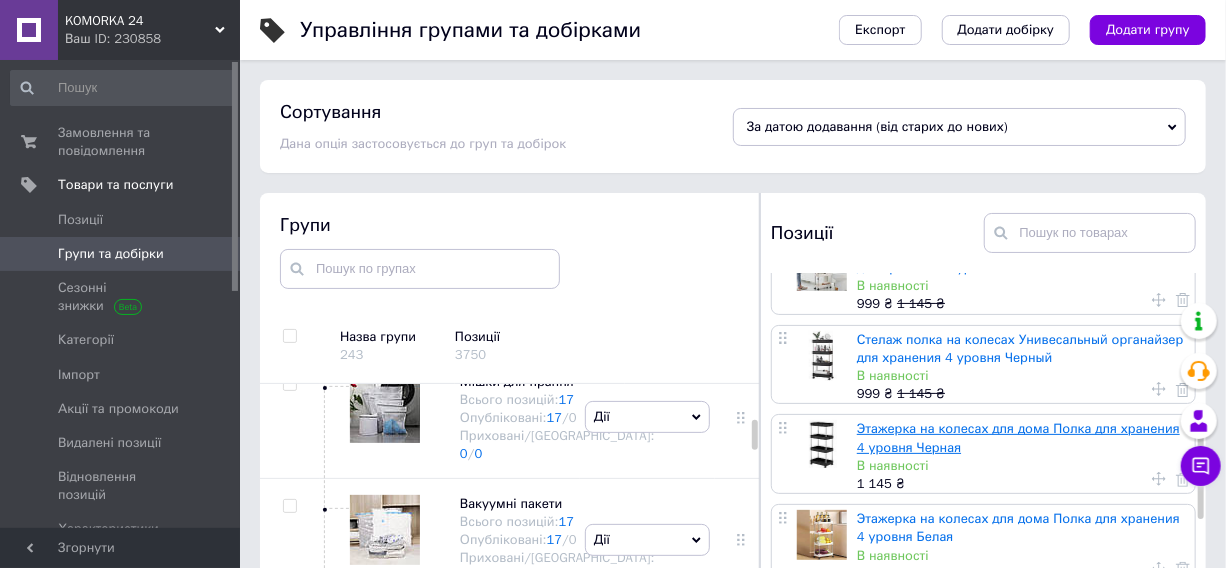 click on "Этажерка на колесах для дома Полка для хранения  4 уровня Черная" at bounding box center [1018, 437] 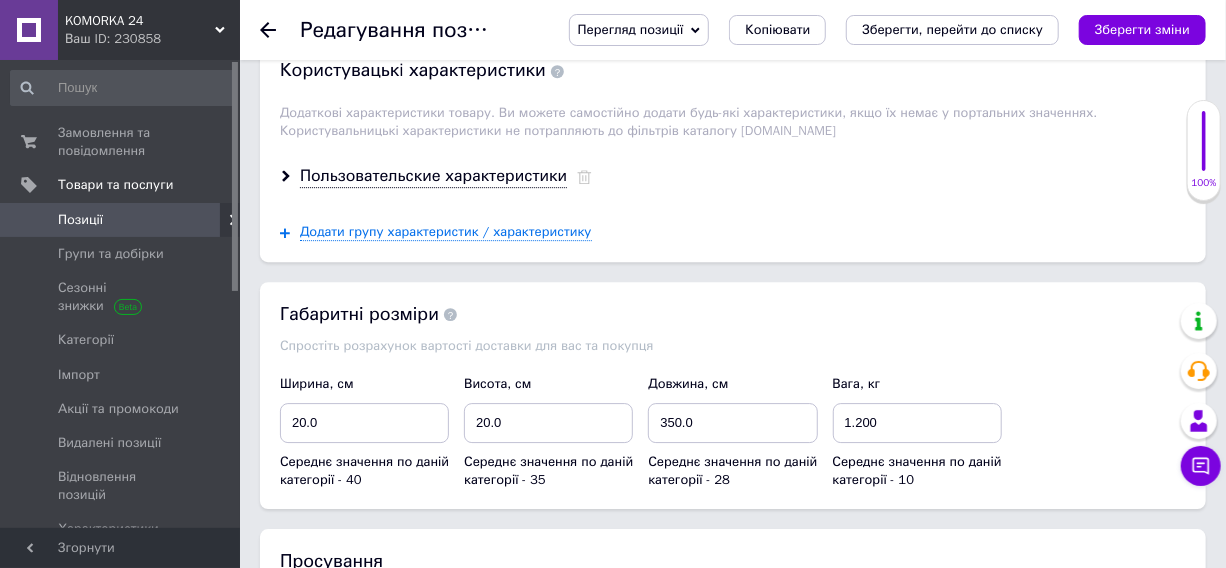 scroll, scrollTop: 3090, scrollLeft: 0, axis: vertical 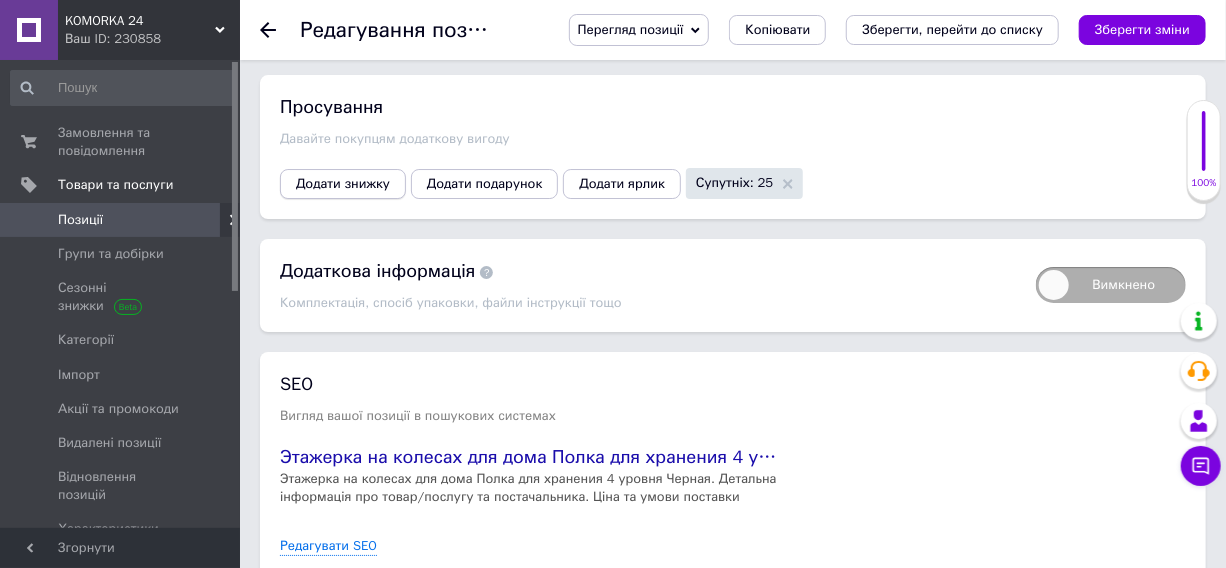 click on "Додати знижку" at bounding box center (343, 184) 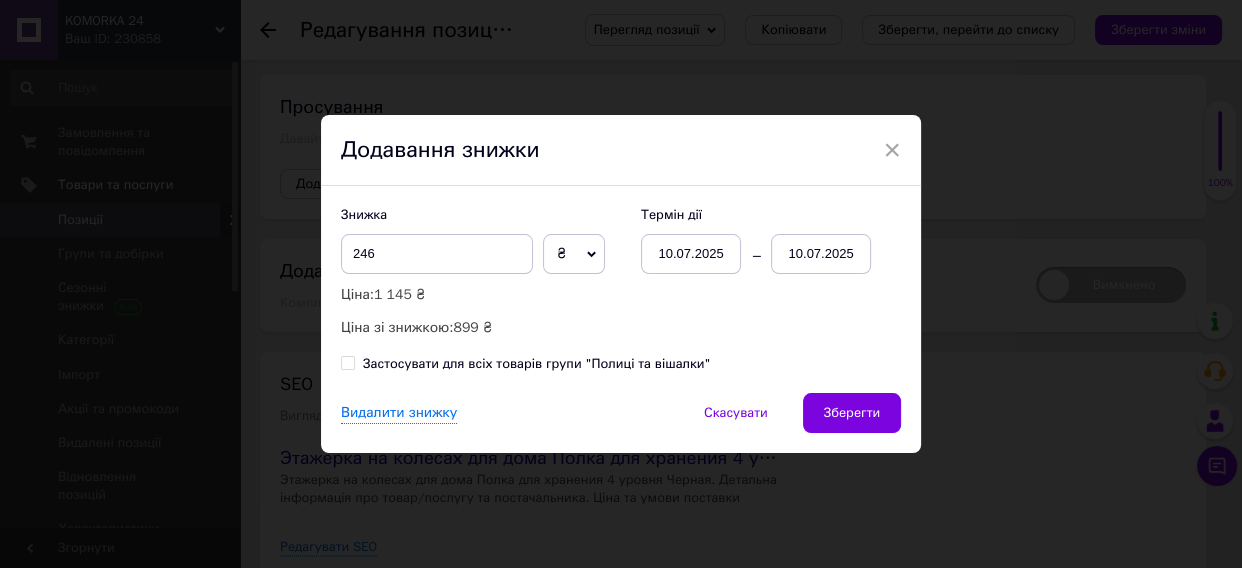 click on "10.07.2025" at bounding box center [821, 254] 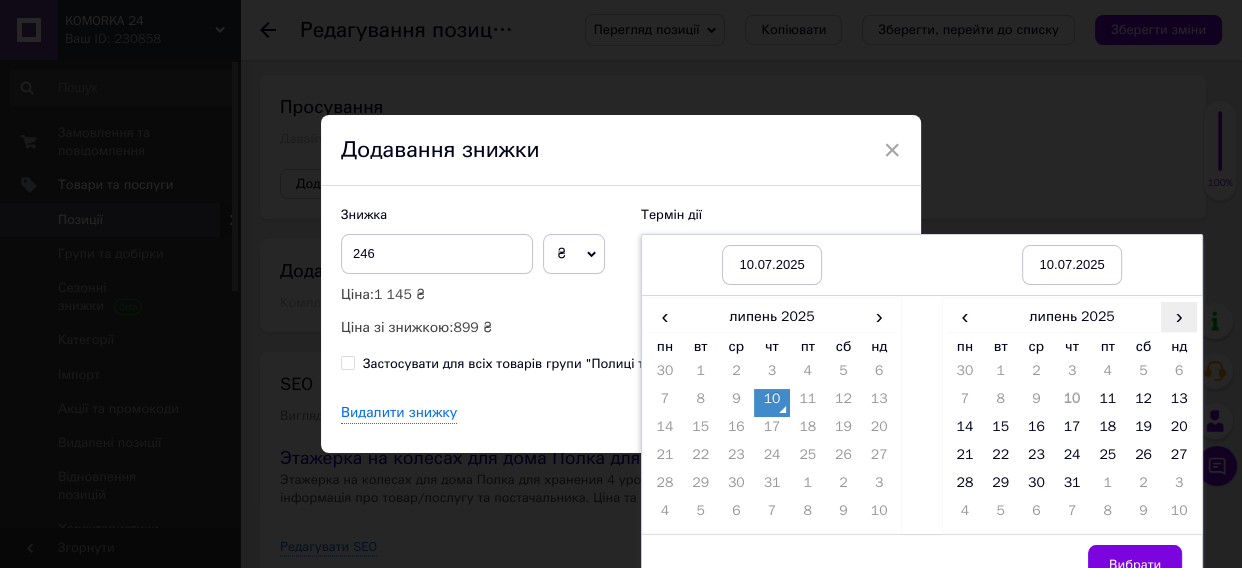 click on "›" at bounding box center [1179, 316] 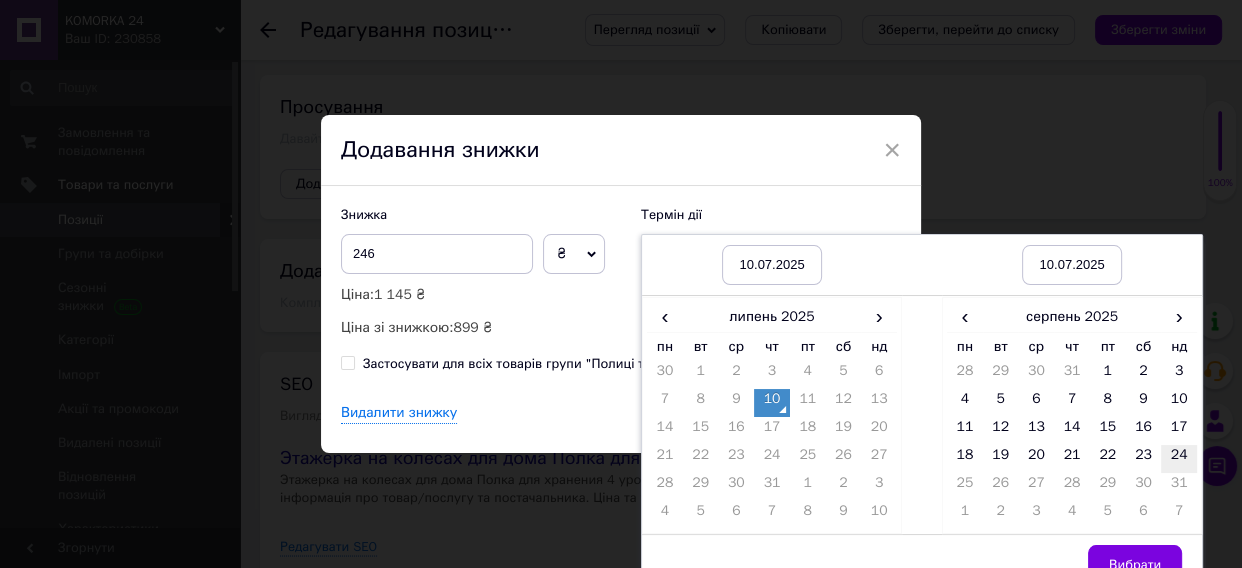 click on "24" at bounding box center [1179, 459] 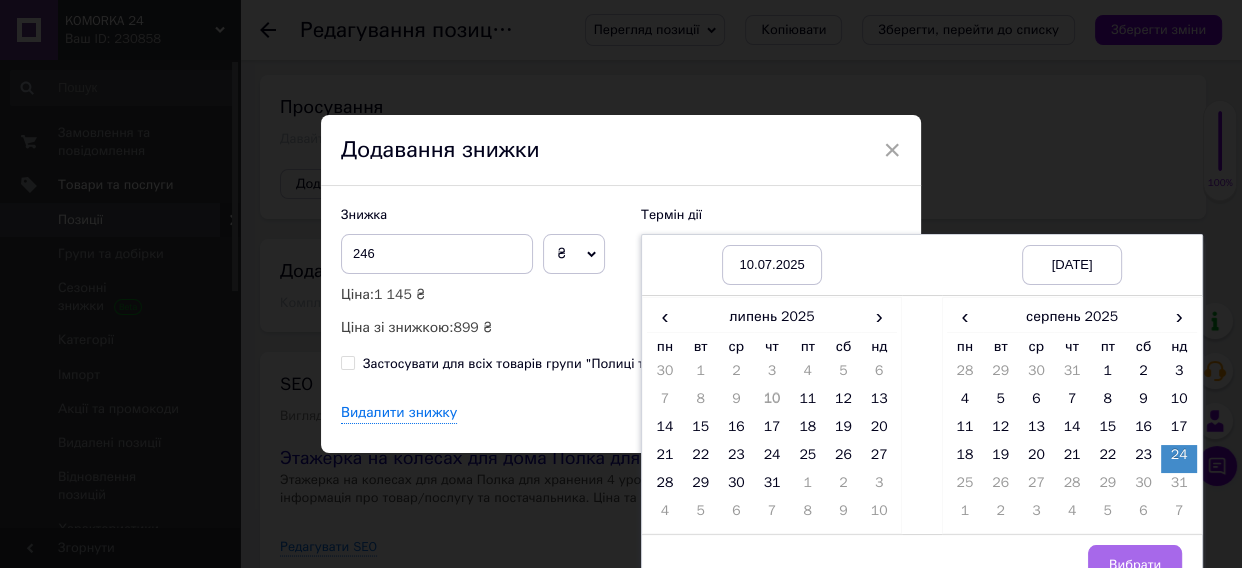 click on "Вибрати" at bounding box center [1135, 565] 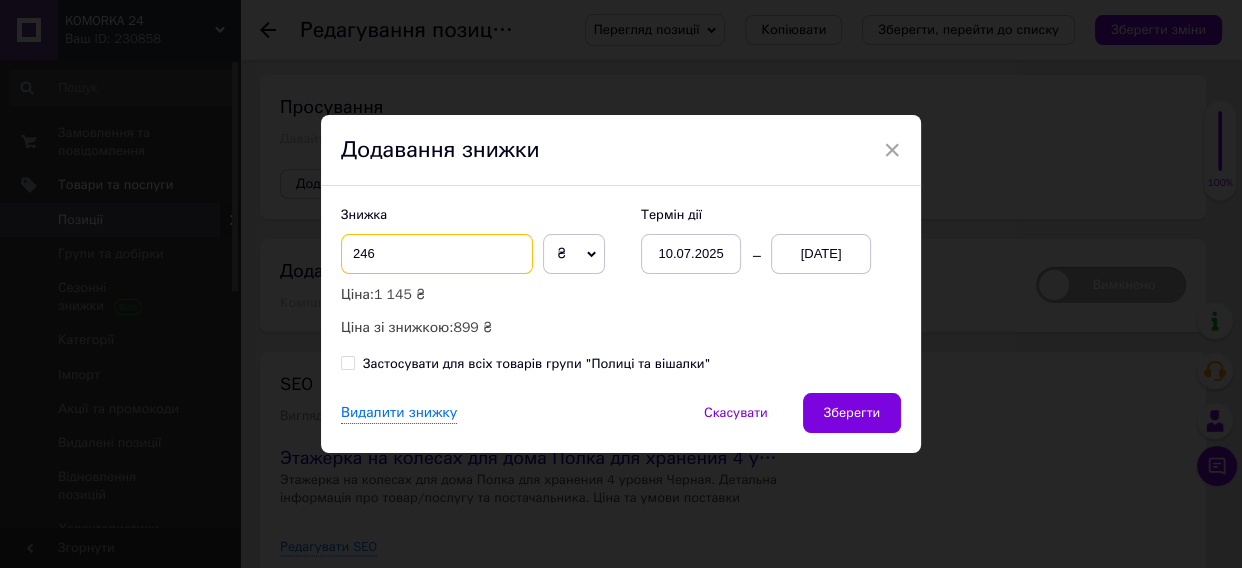 click on "246" at bounding box center (437, 254) 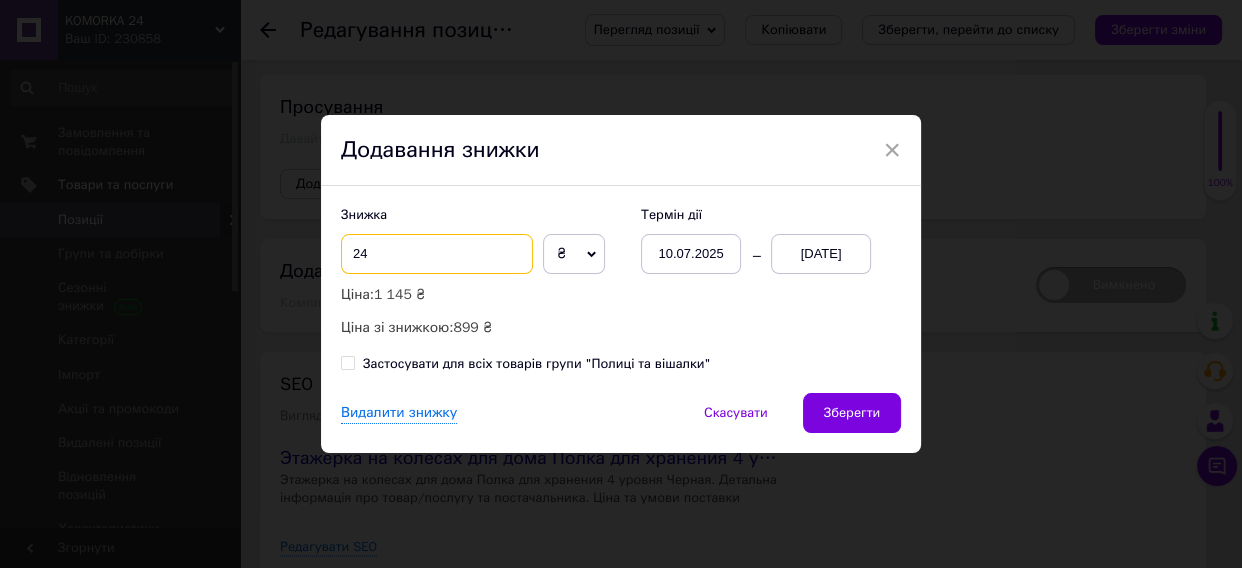 type on "2" 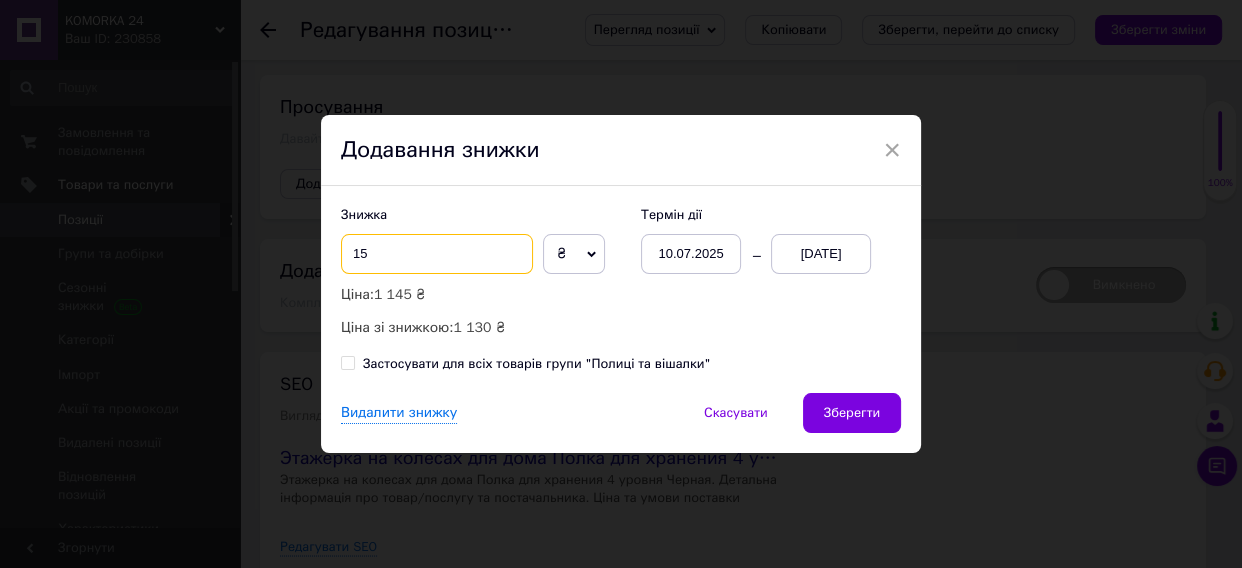 type on "1" 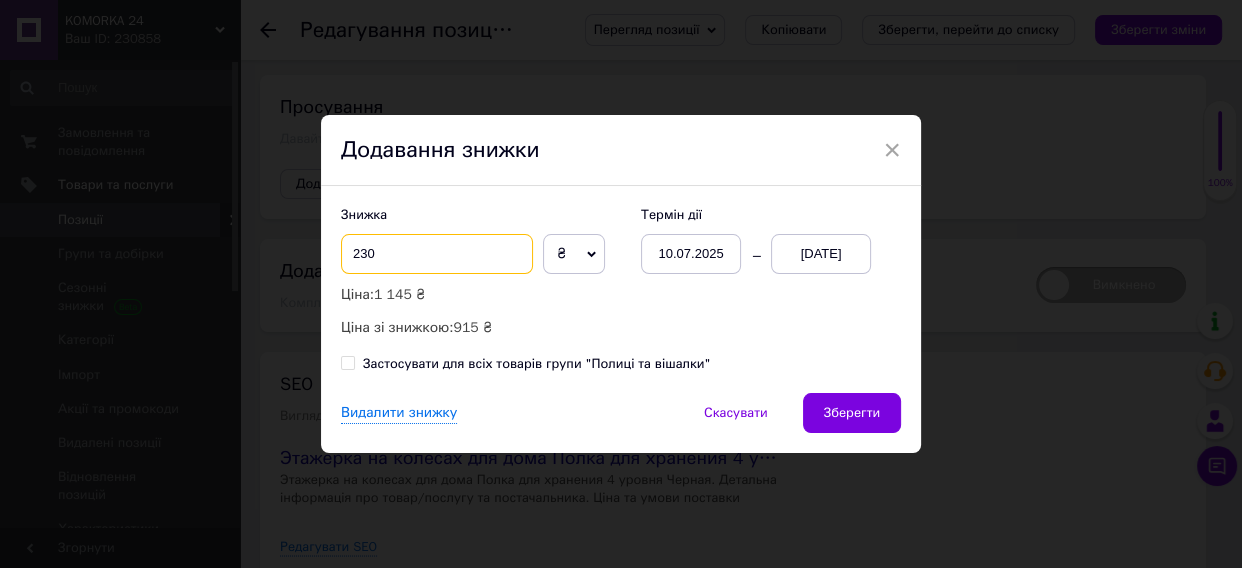 type on "230" 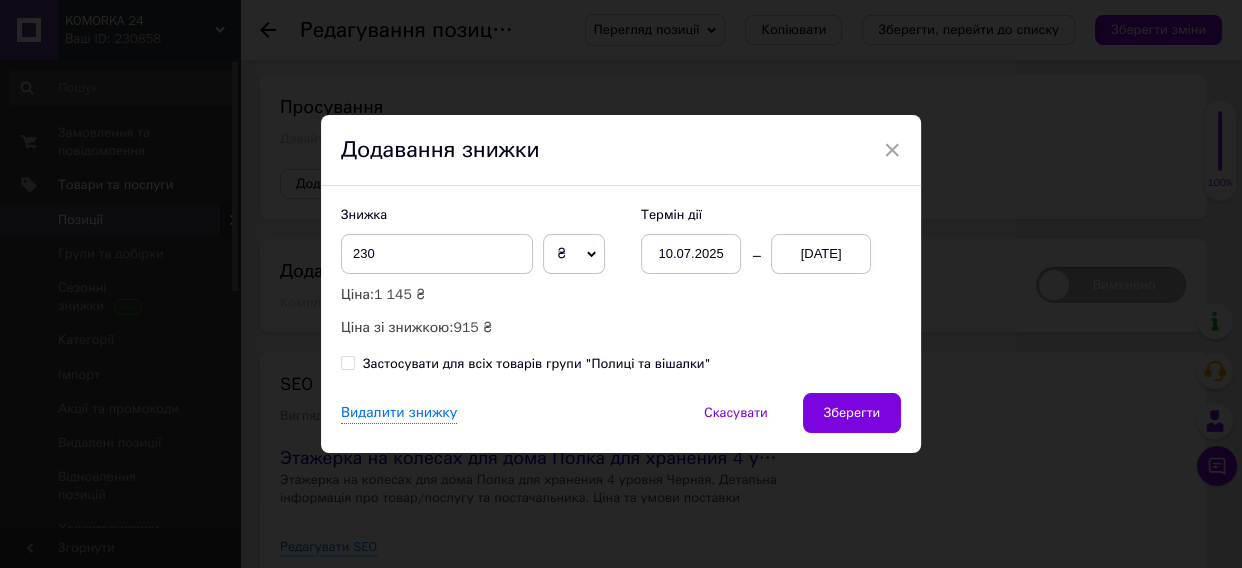 click on "Зберегти" at bounding box center (852, 413) 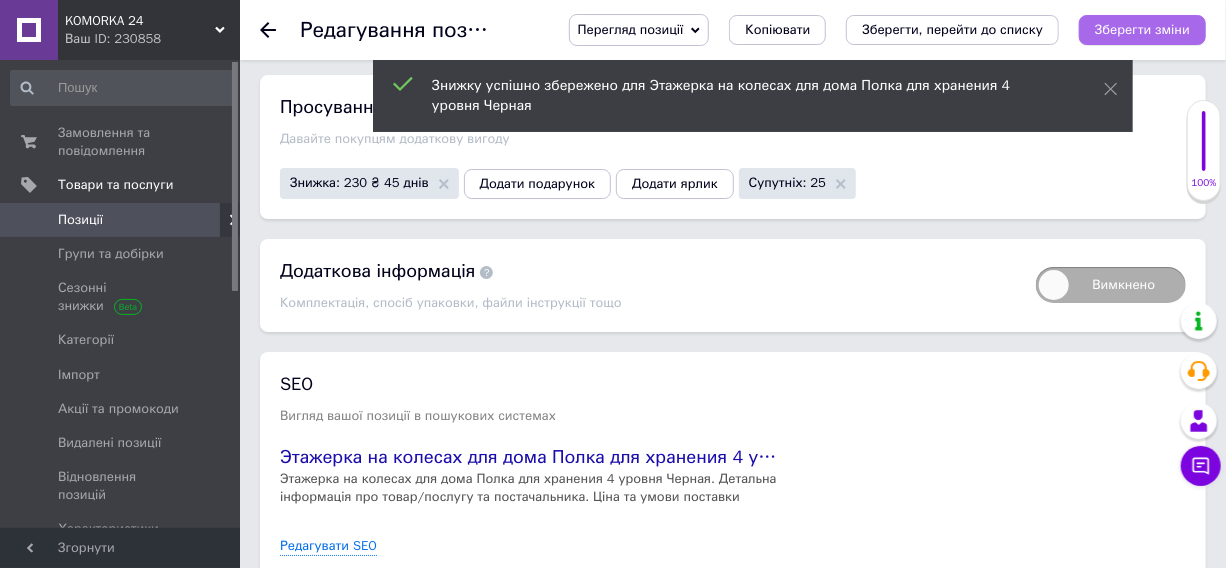 click on "Зберегти зміни" at bounding box center [1142, 29] 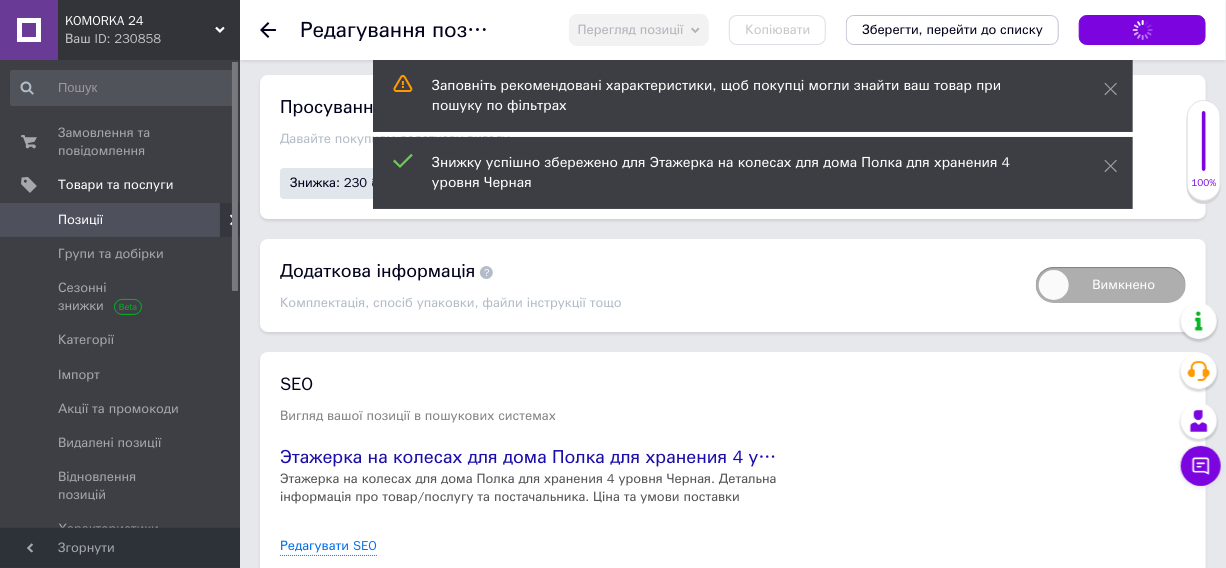 click 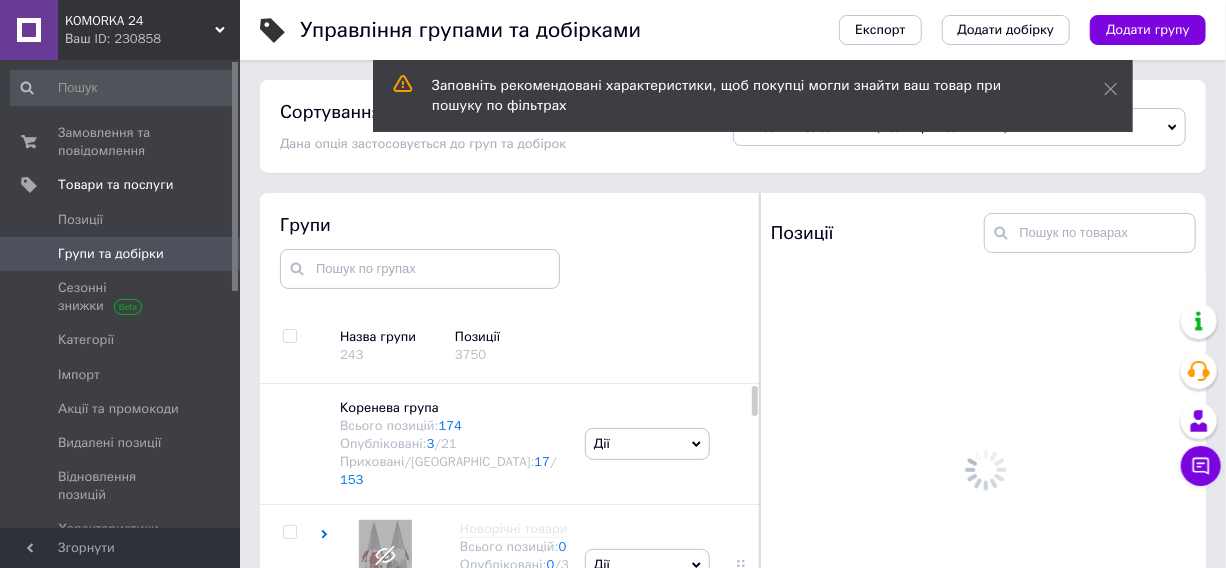 scroll, scrollTop: 113, scrollLeft: 0, axis: vertical 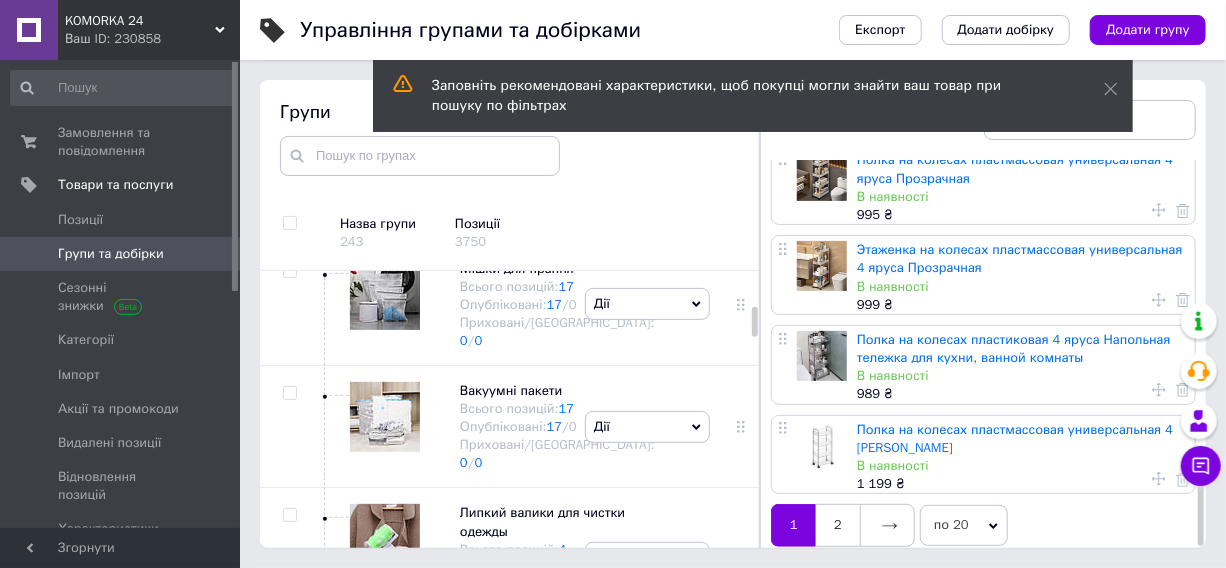 click on "2" at bounding box center [838, 525] 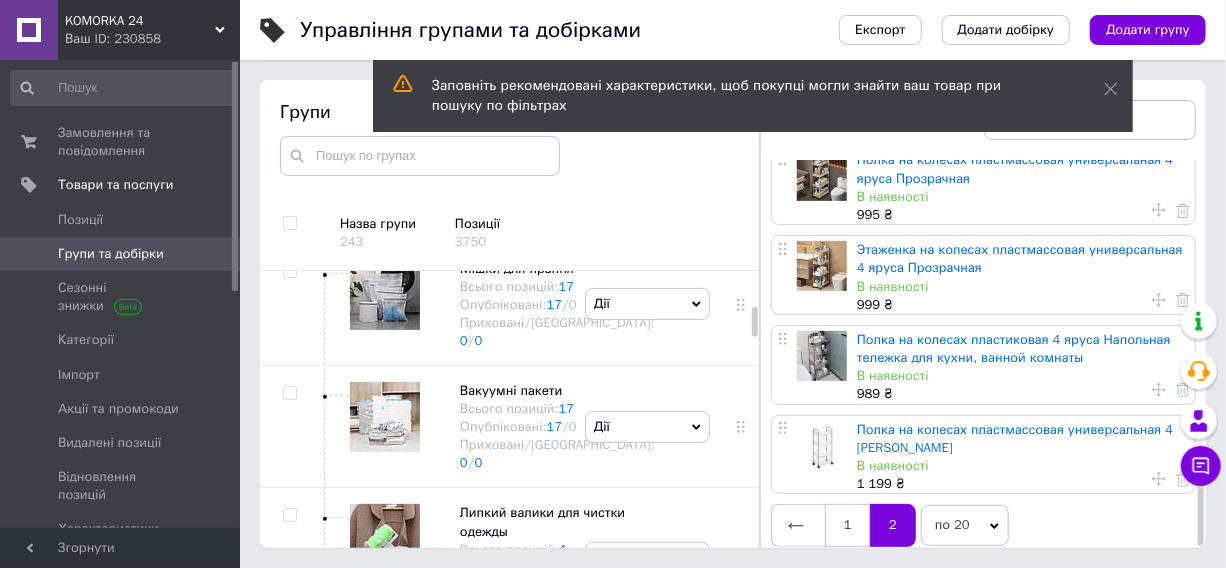 scroll, scrollTop: 0, scrollLeft: 0, axis: both 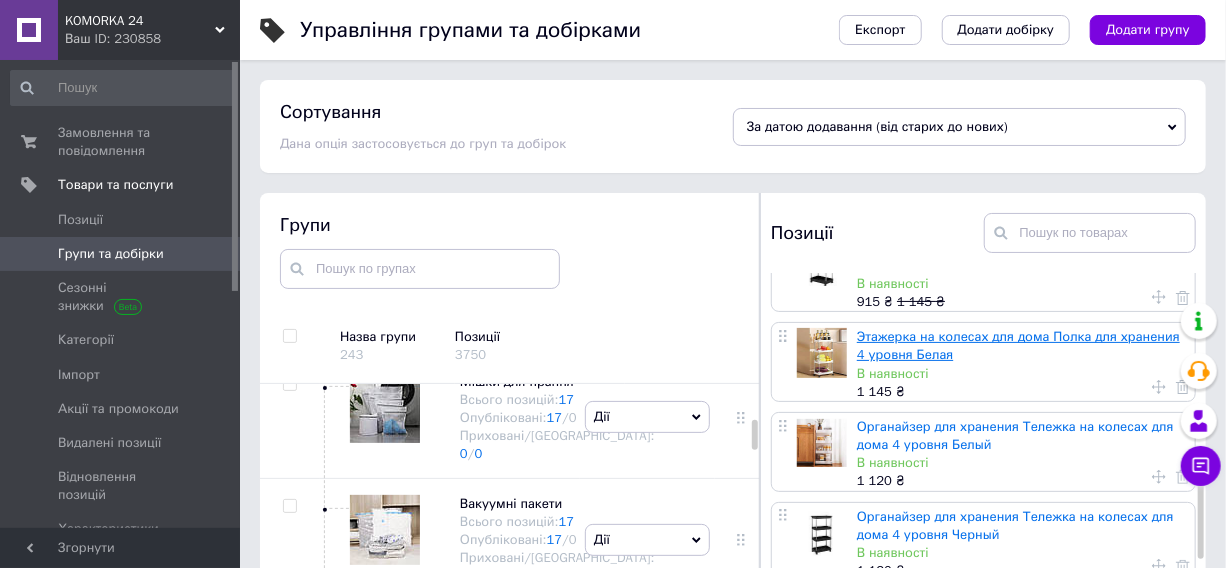 click on "Этажерка на колесах для дома Полка для хранения  4 уровня Белая" at bounding box center [1018, 345] 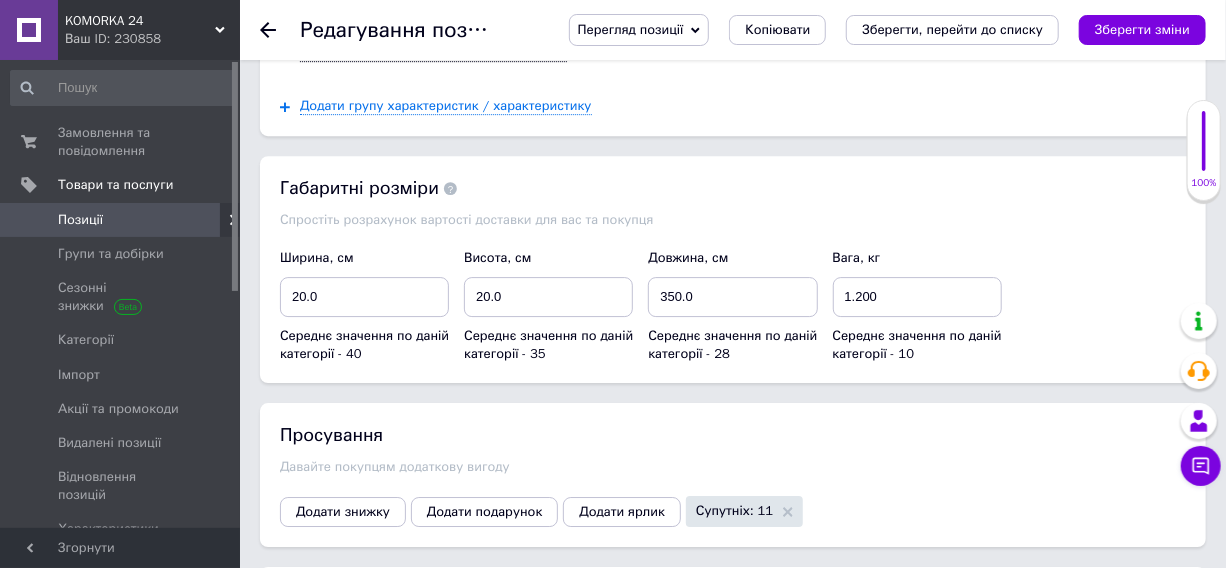 scroll, scrollTop: 2818, scrollLeft: 0, axis: vertical 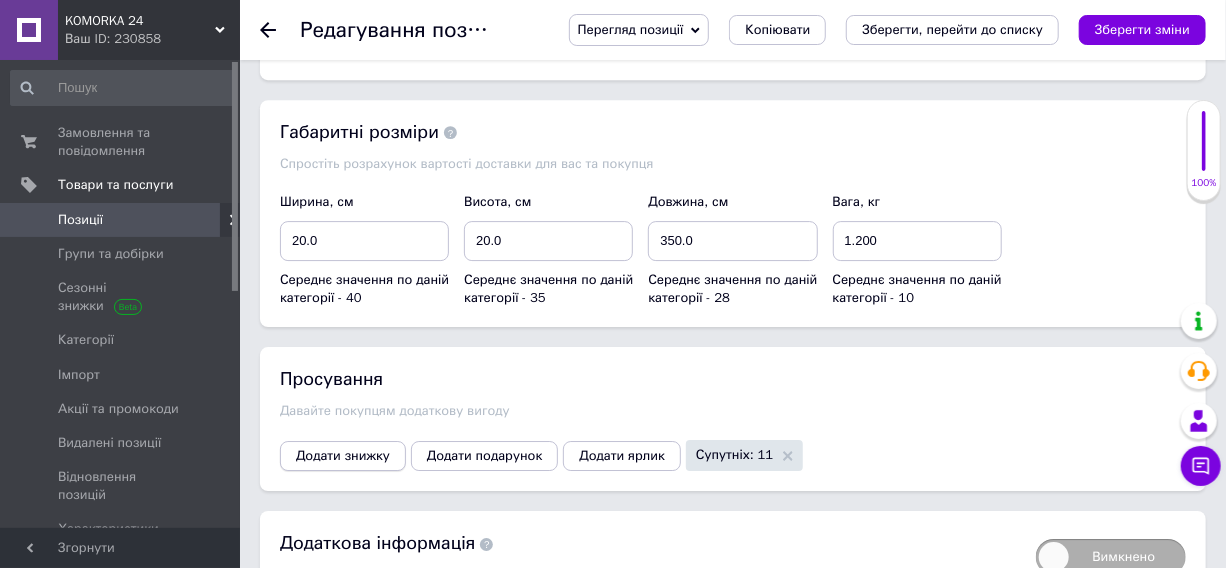 click on "Додати знижку" at bounding box center [343, 456] 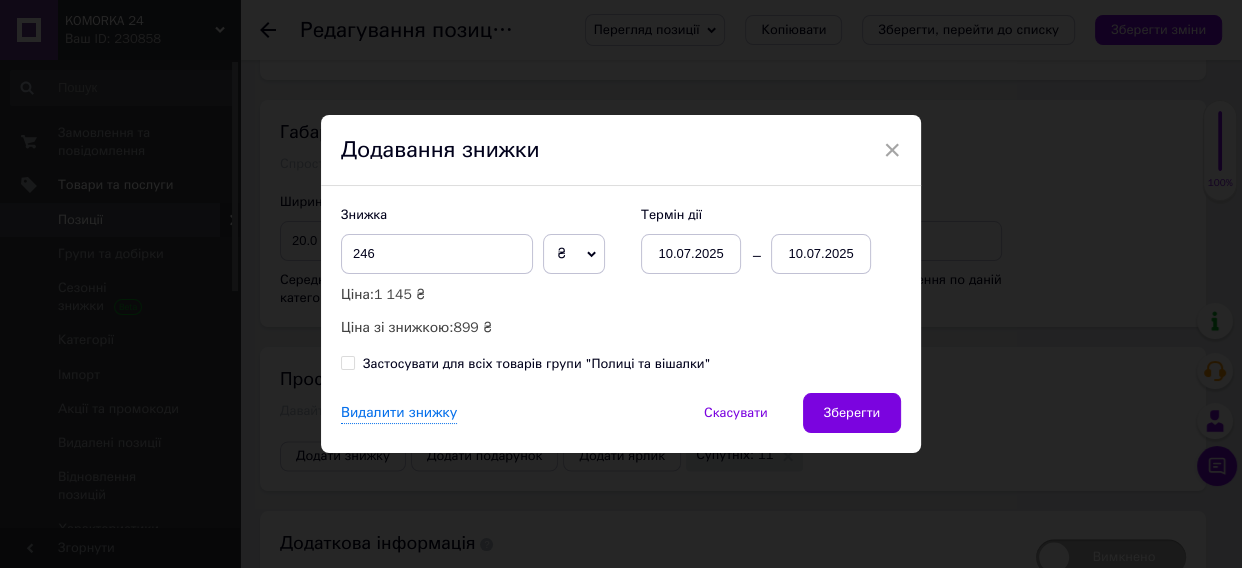 click on "10.07.2025" at bounding box center (821, 254) 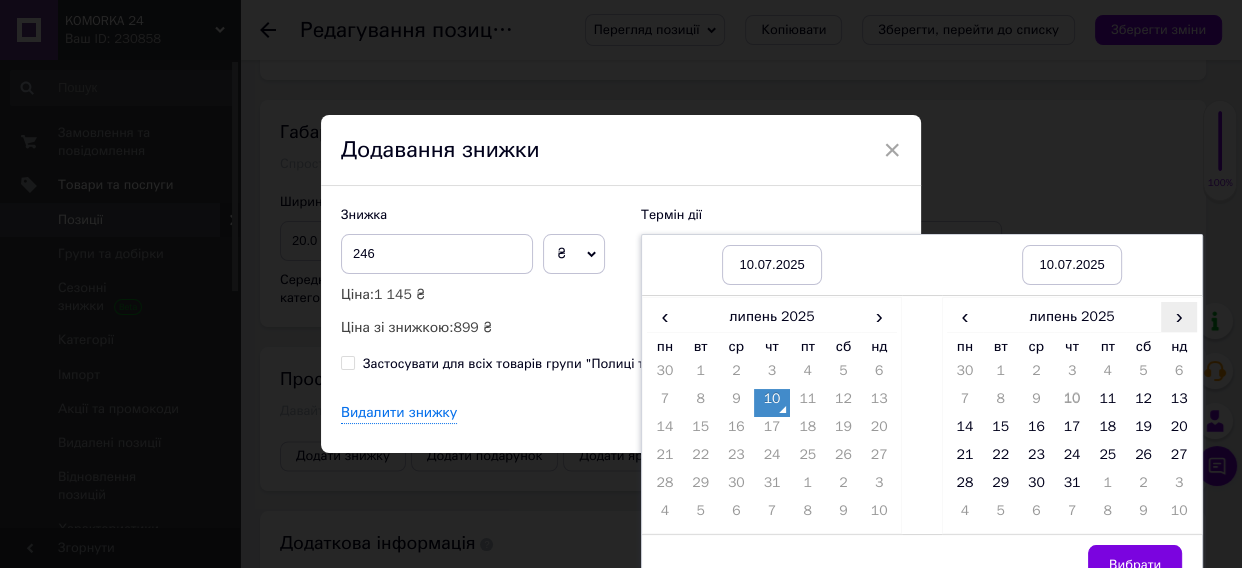 click on "›" at bounding box center (1179, 316) 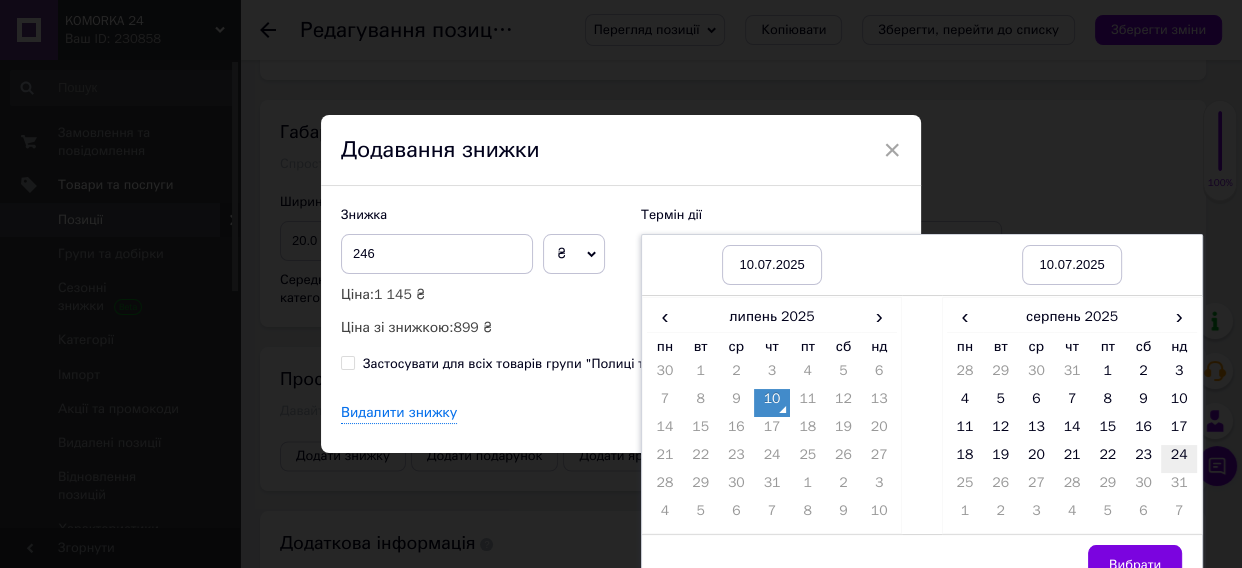 click on "24" at bounding box center [1179, 459] 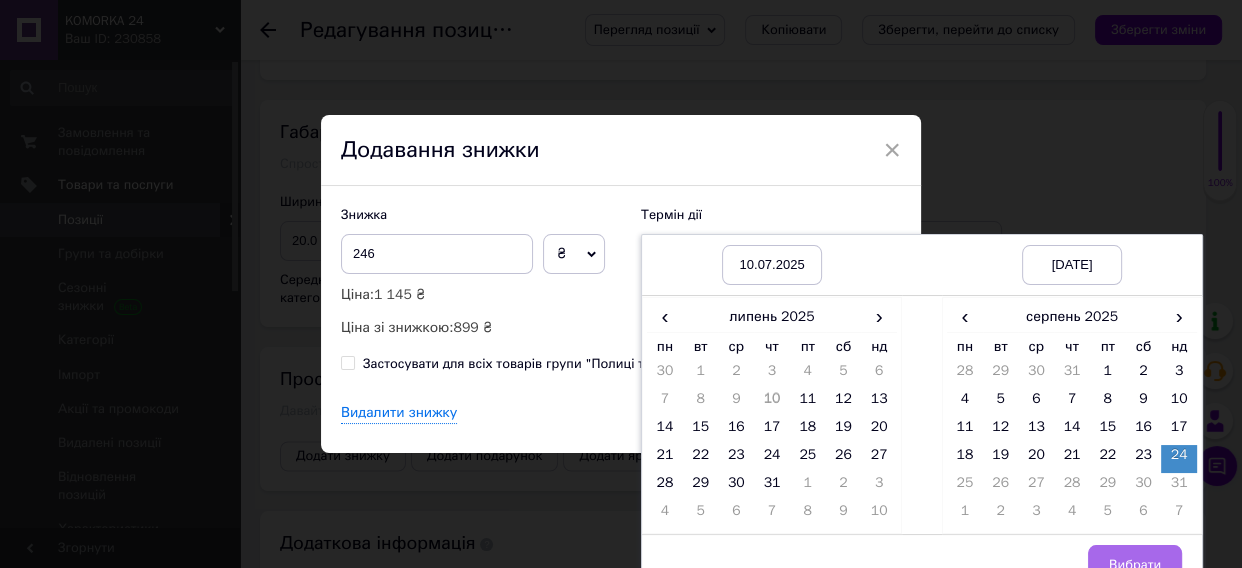click on "Вибрати" at bounding box center [1135, 565] 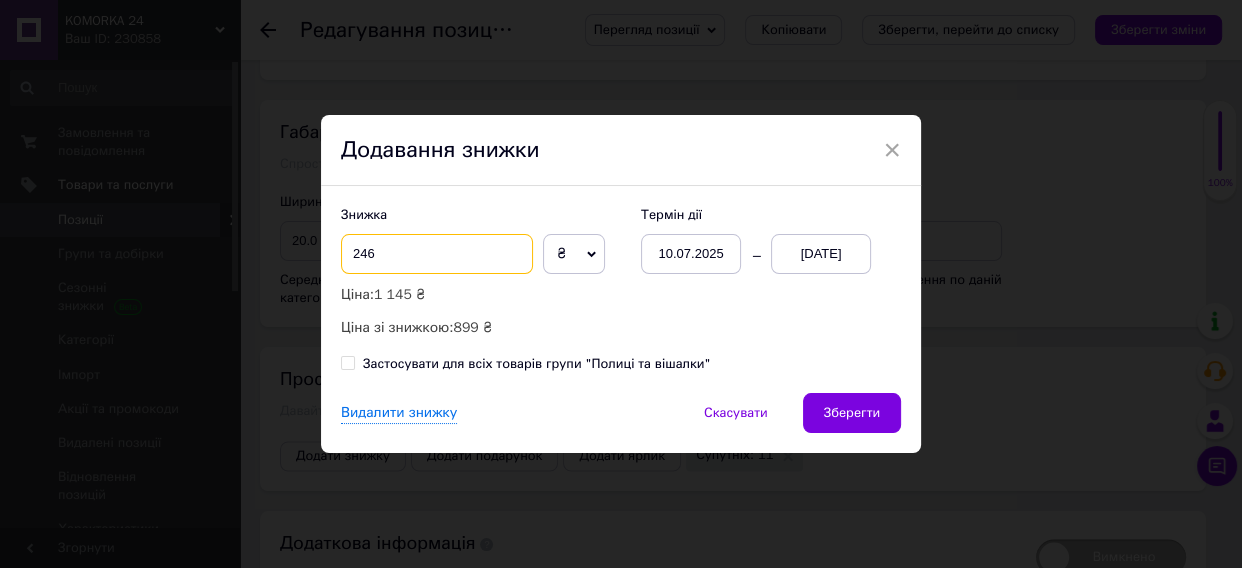 click on "246" at bounding box center (437, 254) 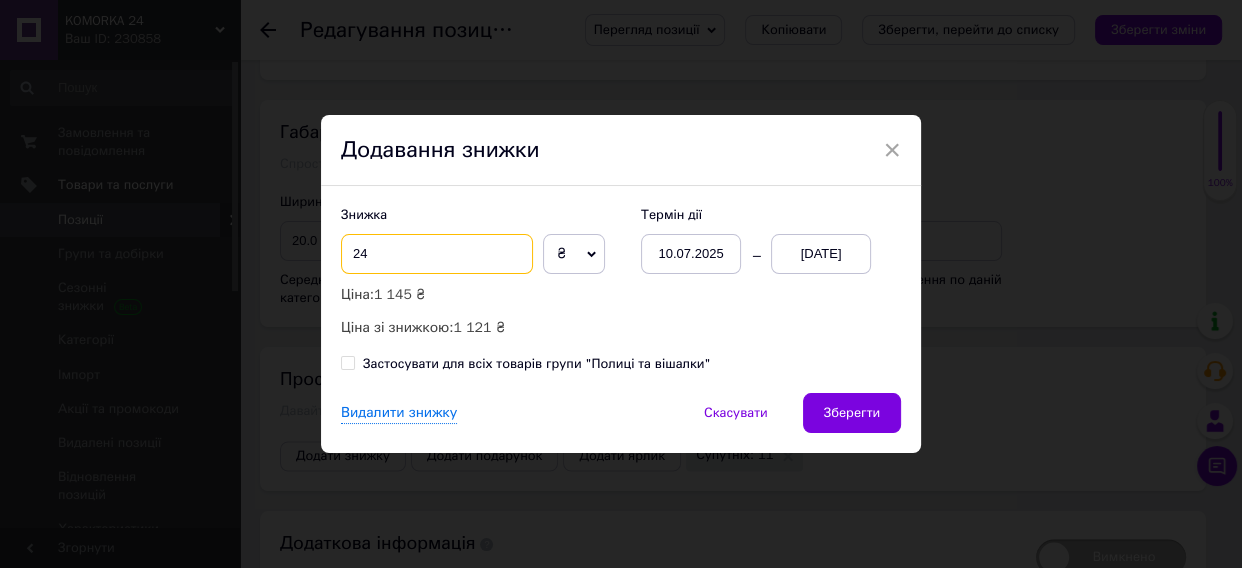 type on "2" 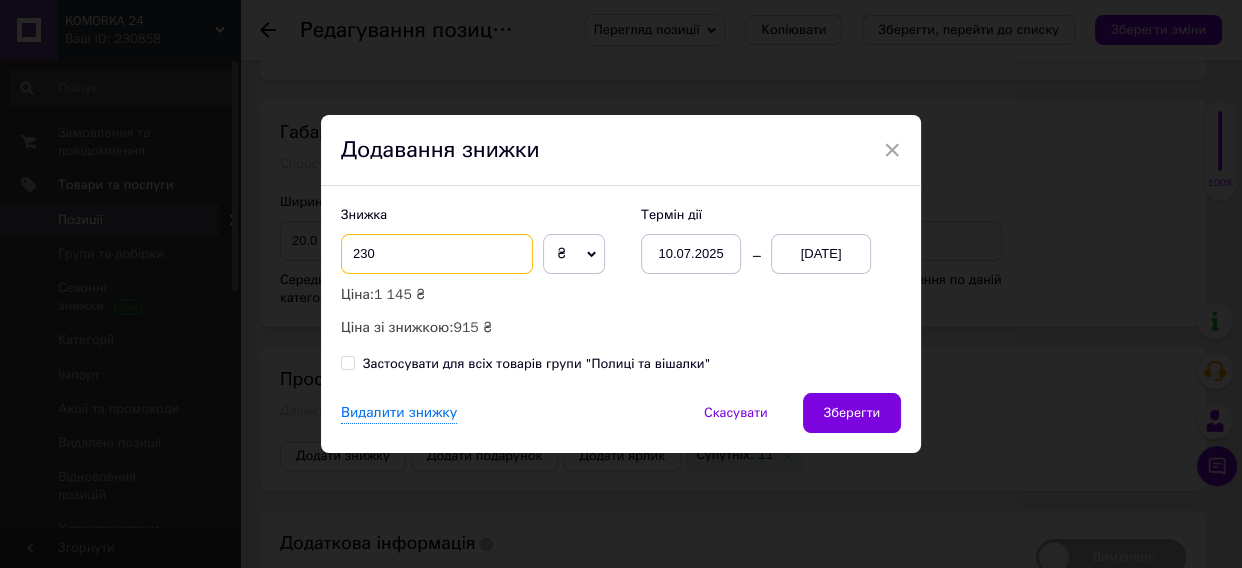 type on "230" 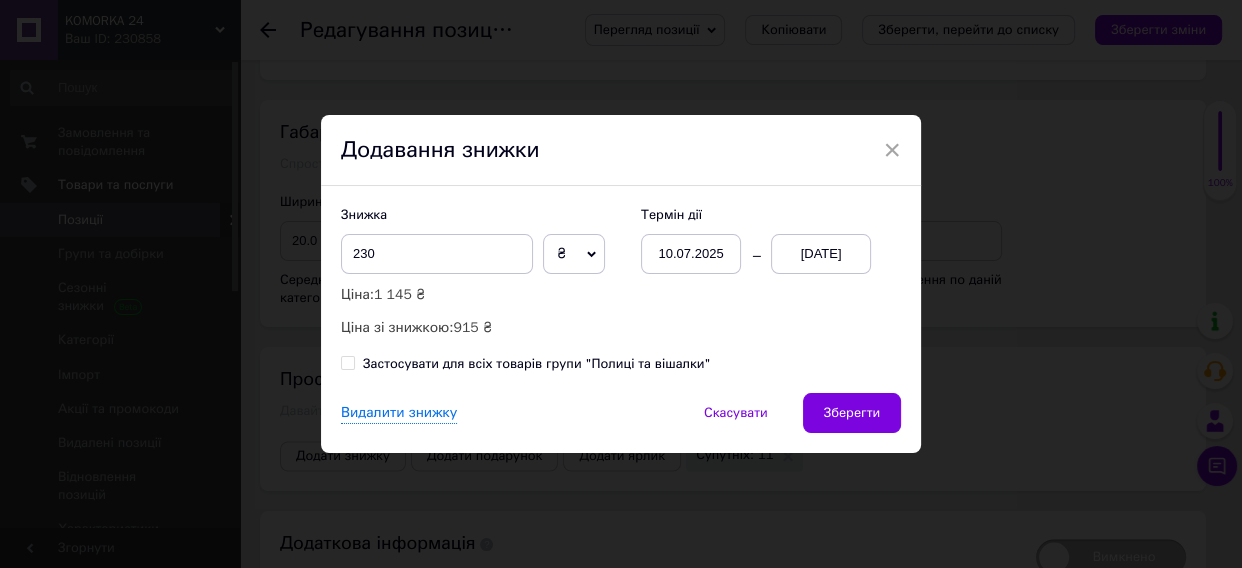 click on "Зберегти" at bounding box center [852, 413] 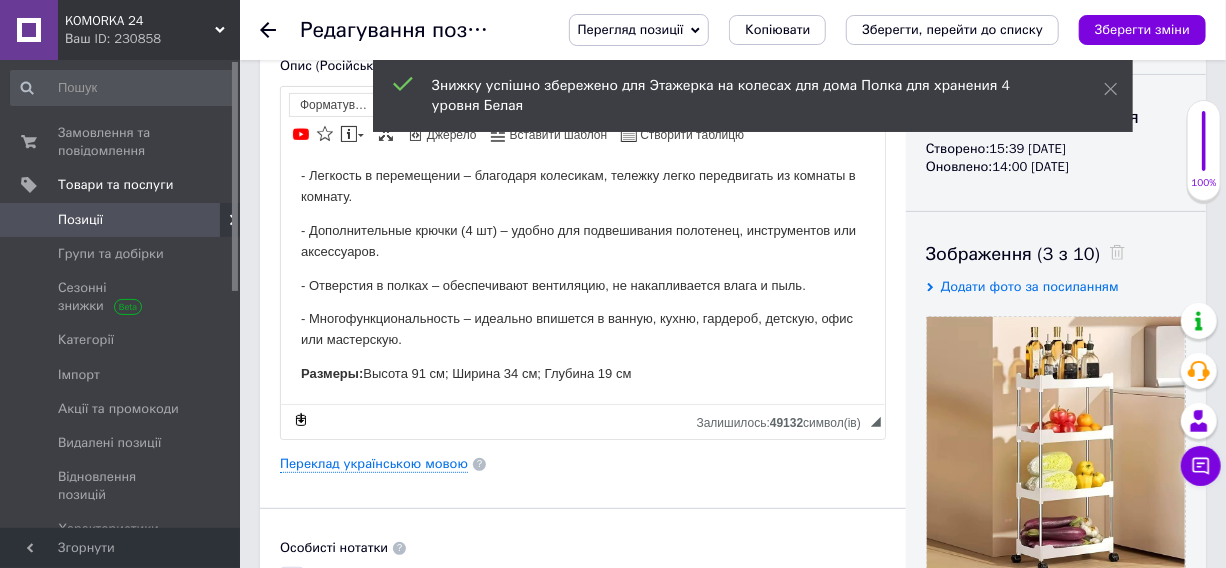scroll, scrollTop: 727, scrollLeft: 0, axis: vertical 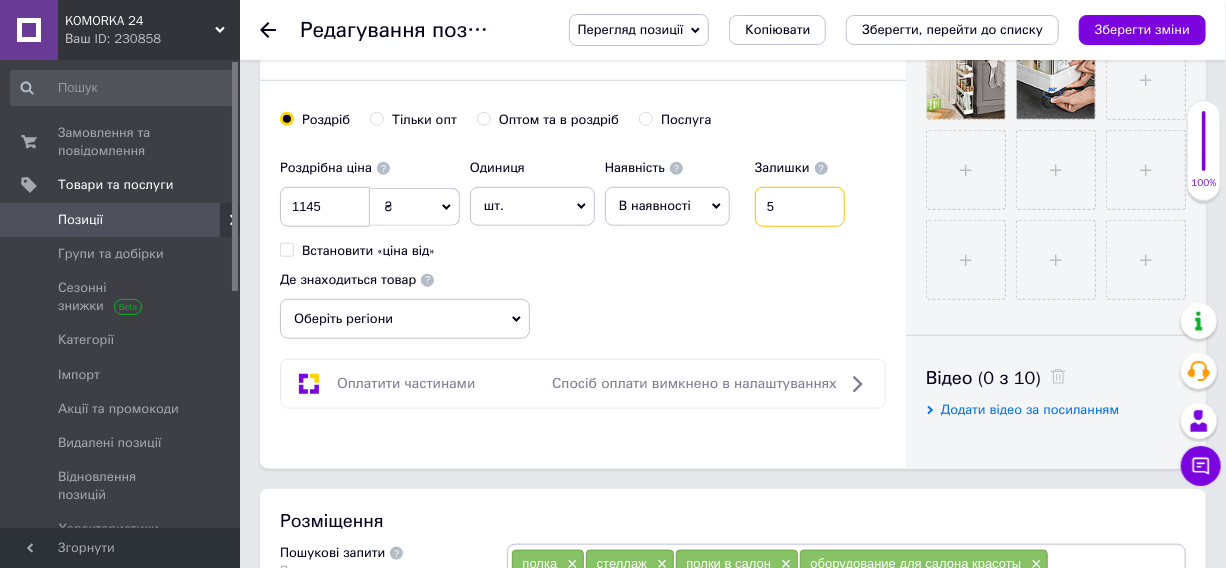 click on "5" at bounding box center [800, 207] 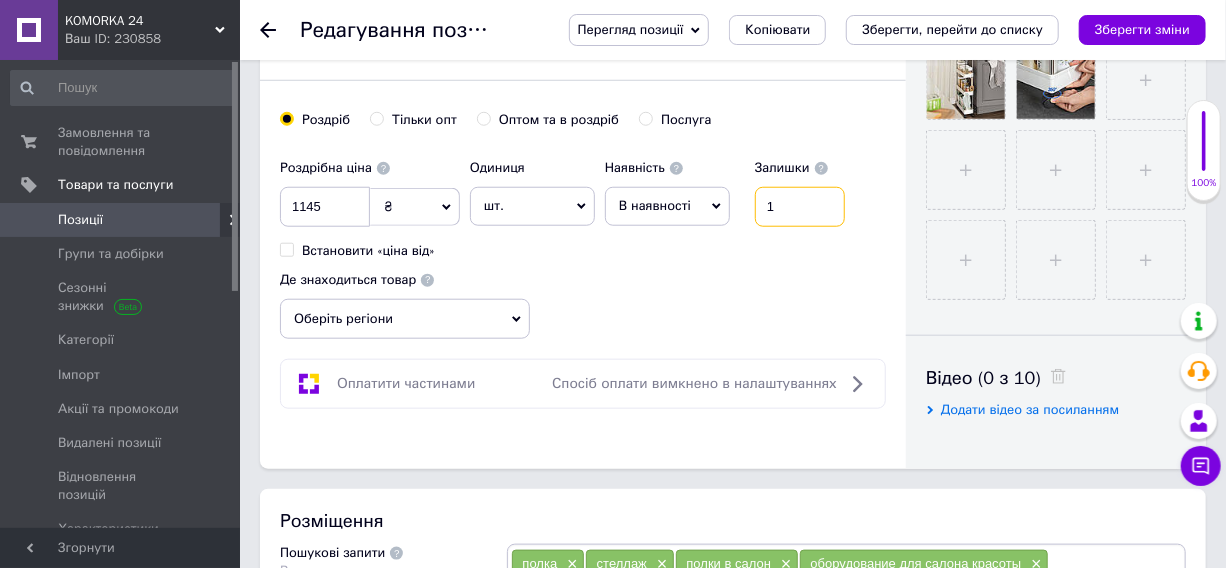 type on "1" 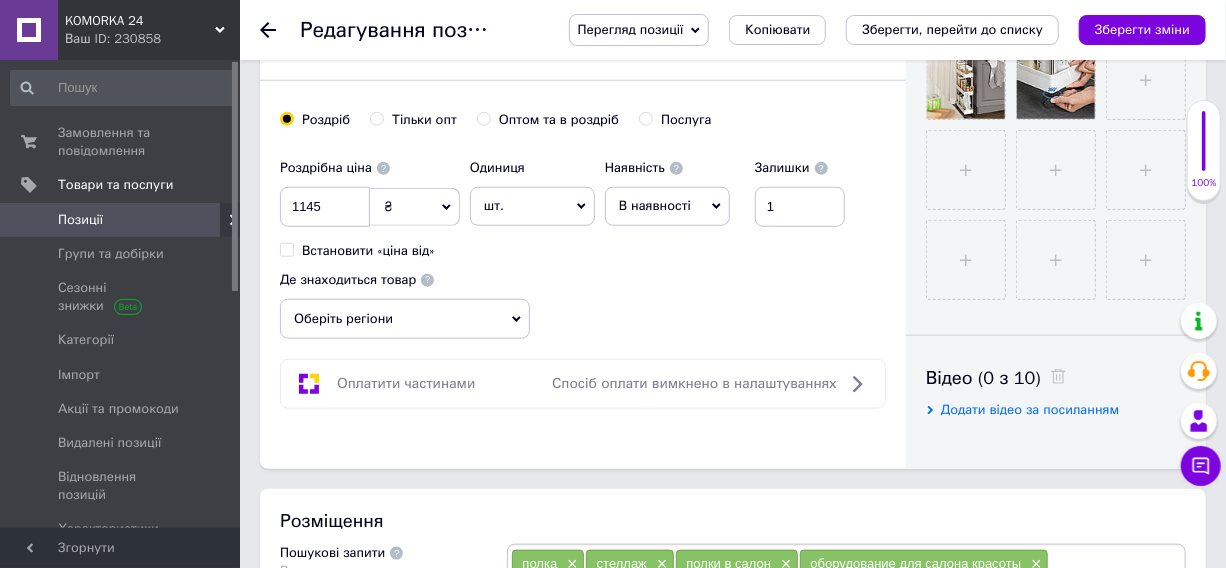 click on "Перегляд позиції Зберегти та переглянути на сайті Зберегти та переглянути на маркетплейсі [DOMAIN_NAME] Копіювати Зберегти, перейти до списку Зберегти зміни" at bounding box center (867, 30) 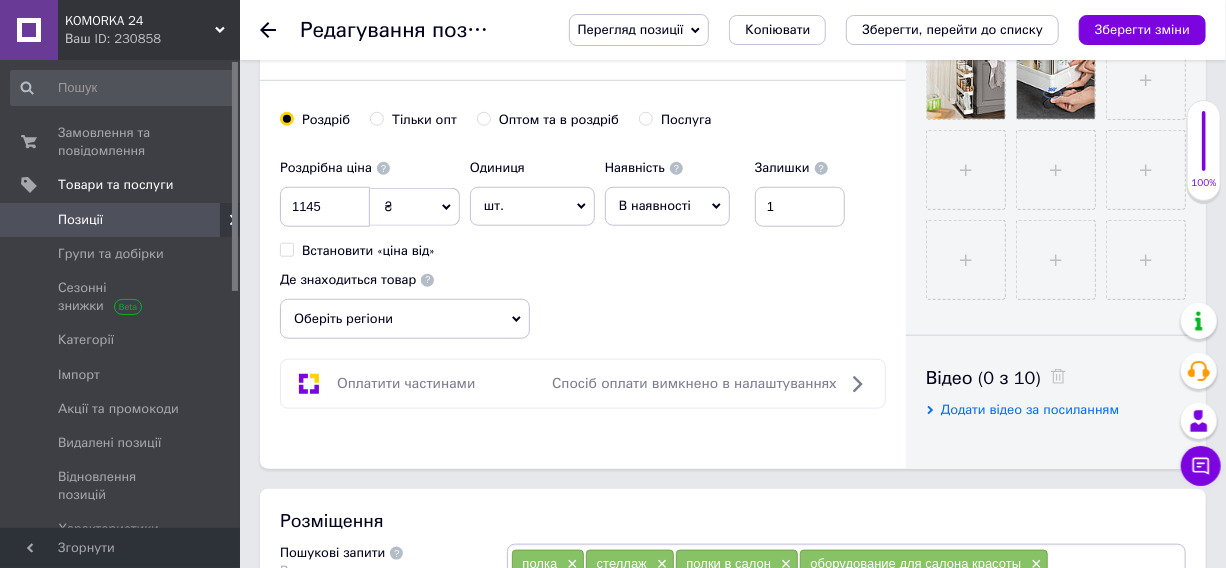 click on "Зберегти зміни" at bounding box center [1142, 30] 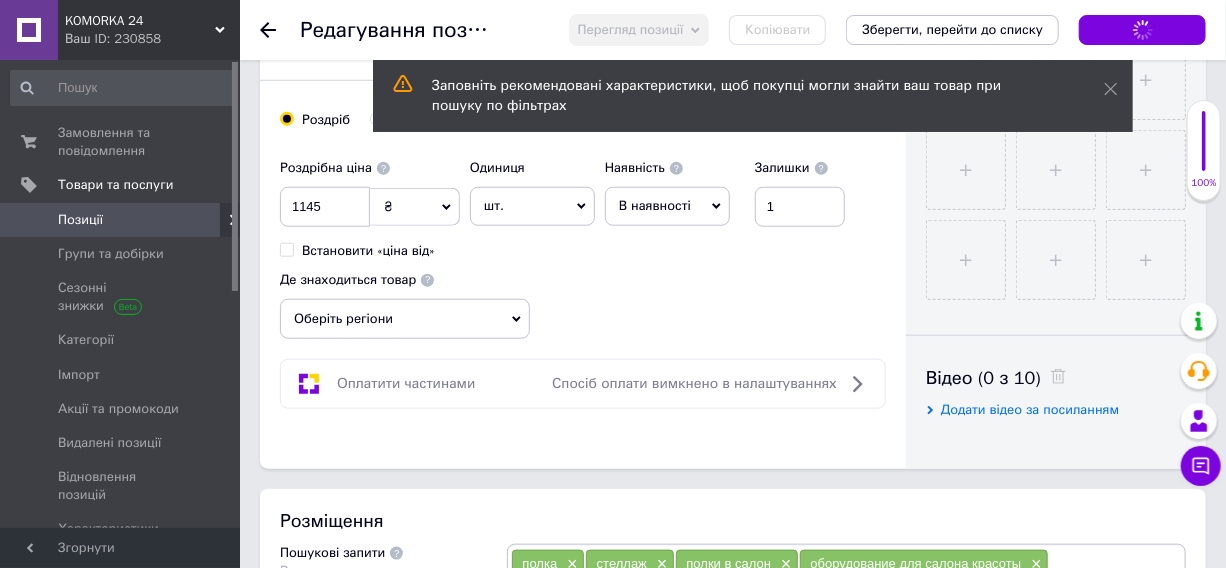 click on "Редагування позиції: Этажерка на колесах для дома Полка для хранения  4 уровня Белая Перегляд позиції Зберегти та переглянути на сайті Зберегти та переглянути на маркетплейсі [DOMAIN_NAME] Копіювати Зберегти, перейти до списку Зберегти зміни" at bounding box center [733, 30] 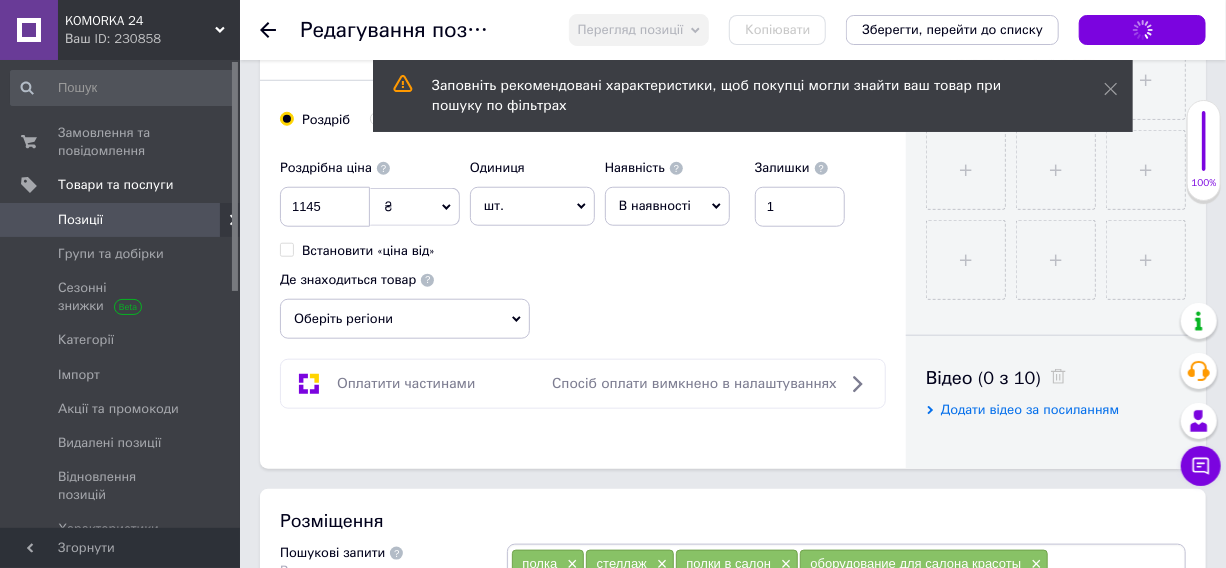 click 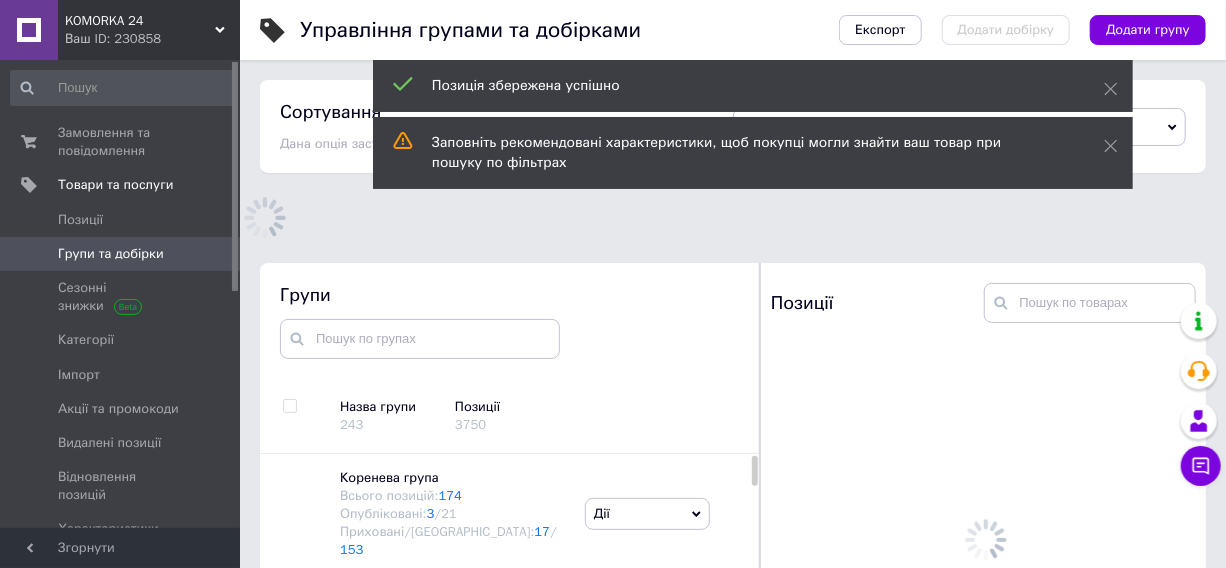 scroll, scrollTop: 113, scrollLeft: 0, axis: vertical 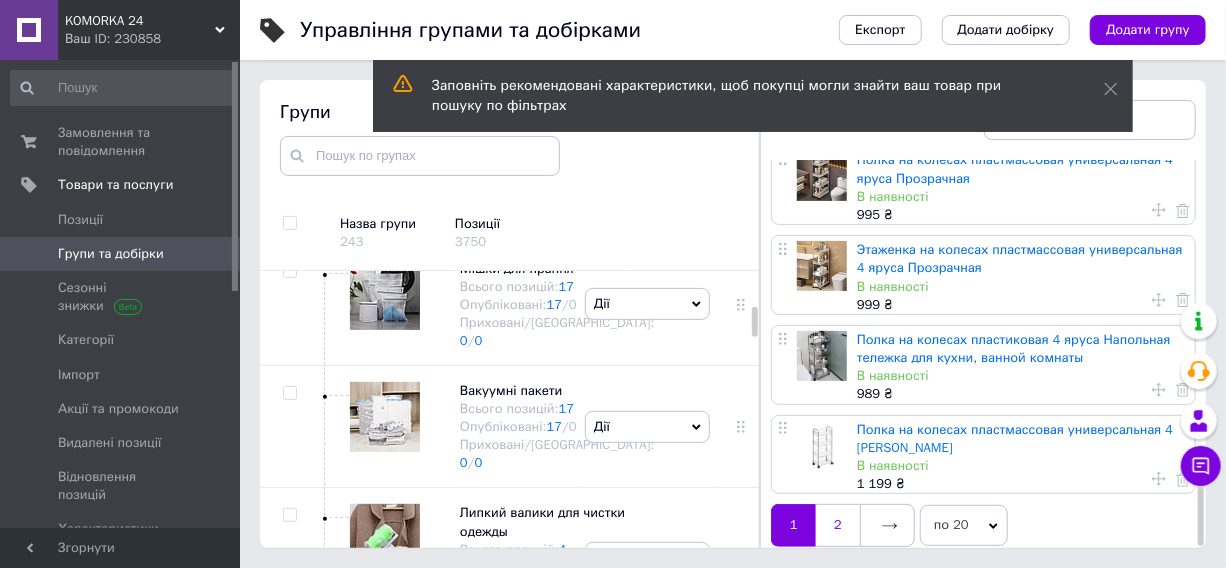 click on "2" at bounding box center (838, 525) 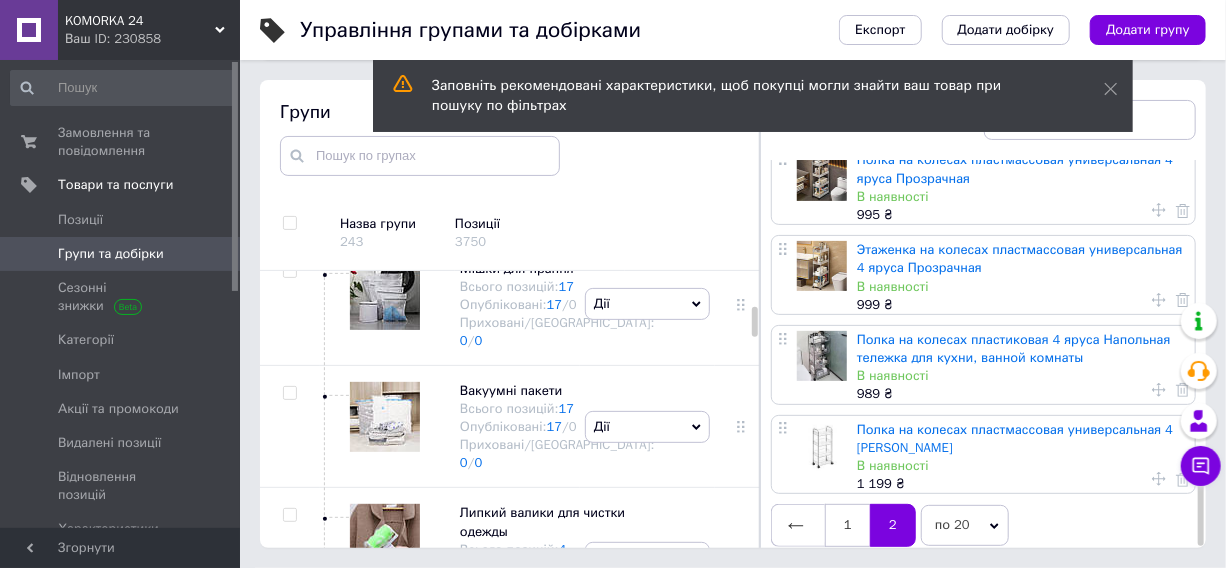 scroll, scrollTop: 0, scrollLeft: 0, axis: both 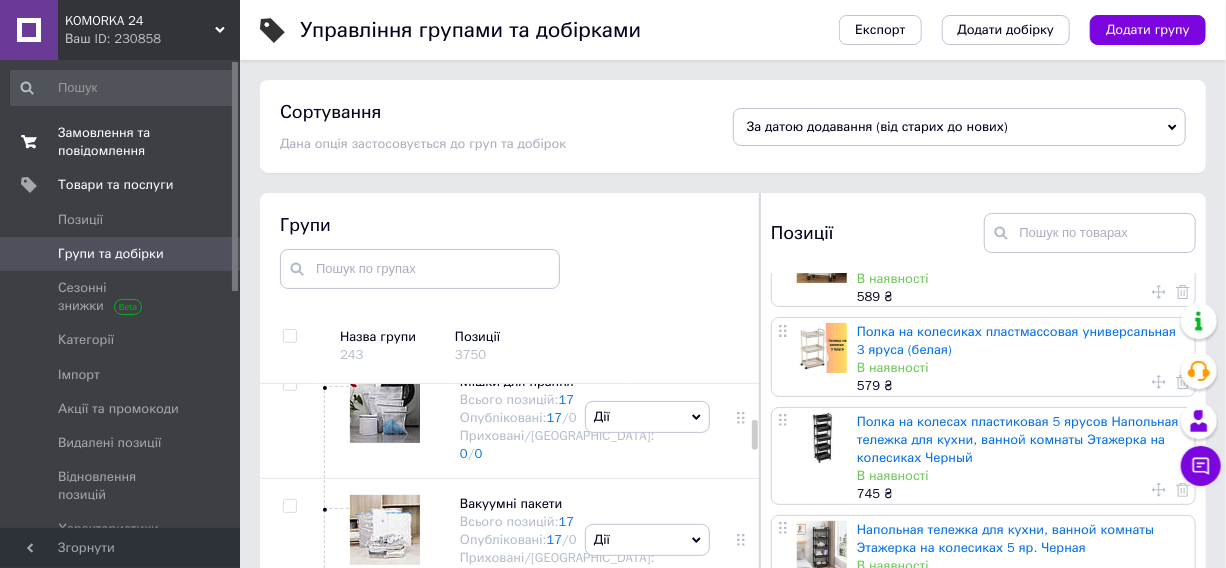 click on "Замовлення та повідомлення" at bounding box center (121, 142) 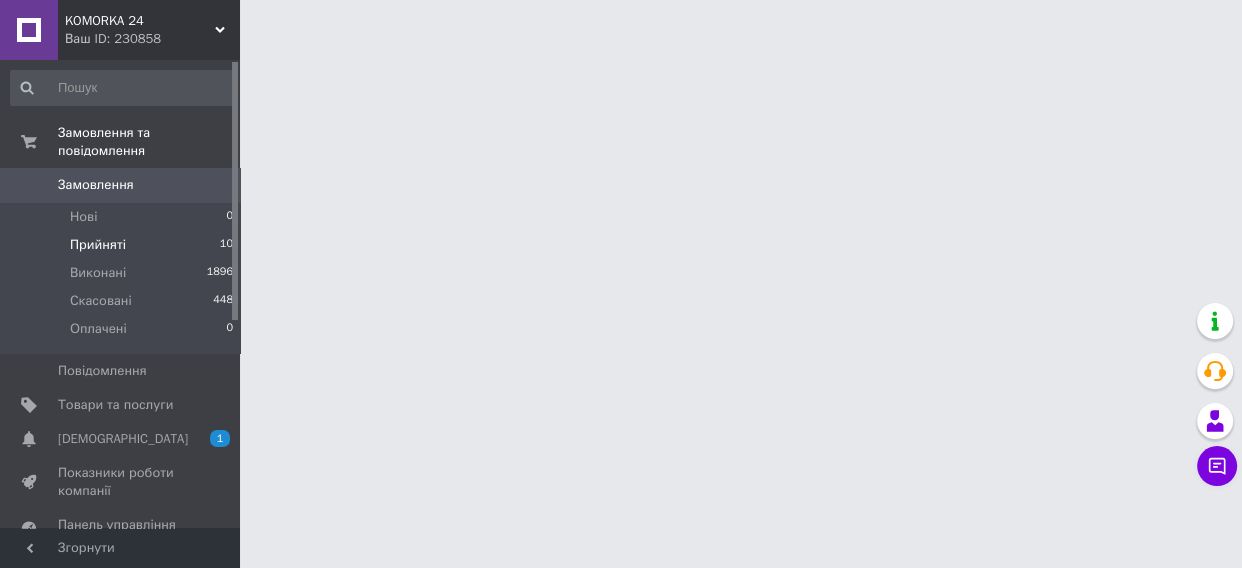 click on "Прийняті" at bounding box center [98, 245] 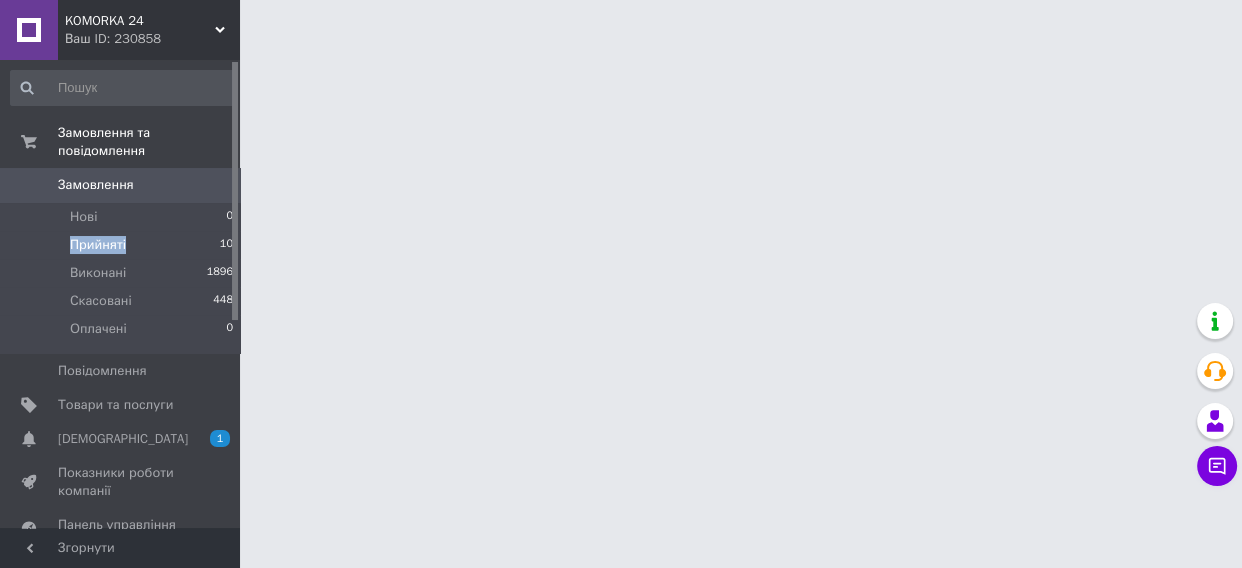 click on "Прийняті" at bounding box center (98, 245) 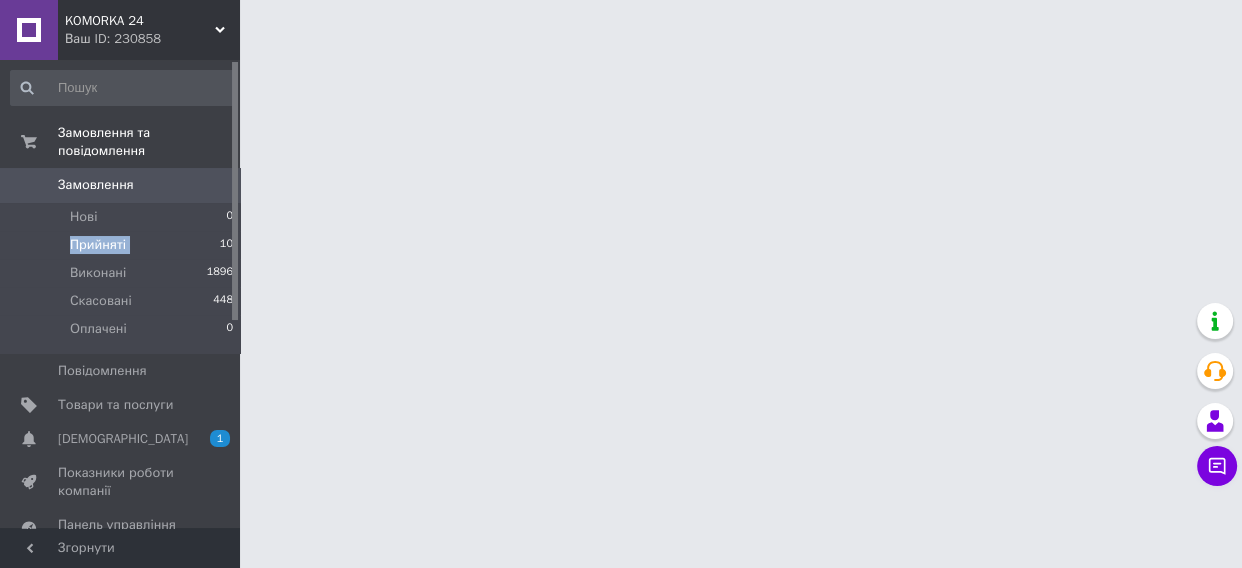 click on "Прийняті" at bounding box center (98, 245) 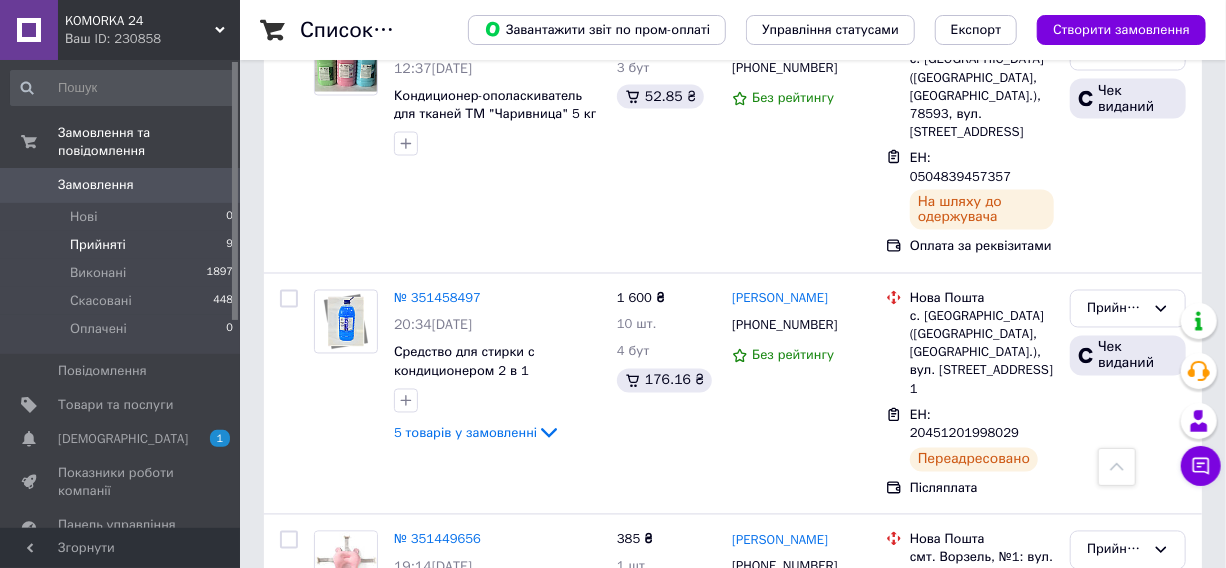 scroll, scrollTop: 1623, scrollLeft: 0, axis: vertical 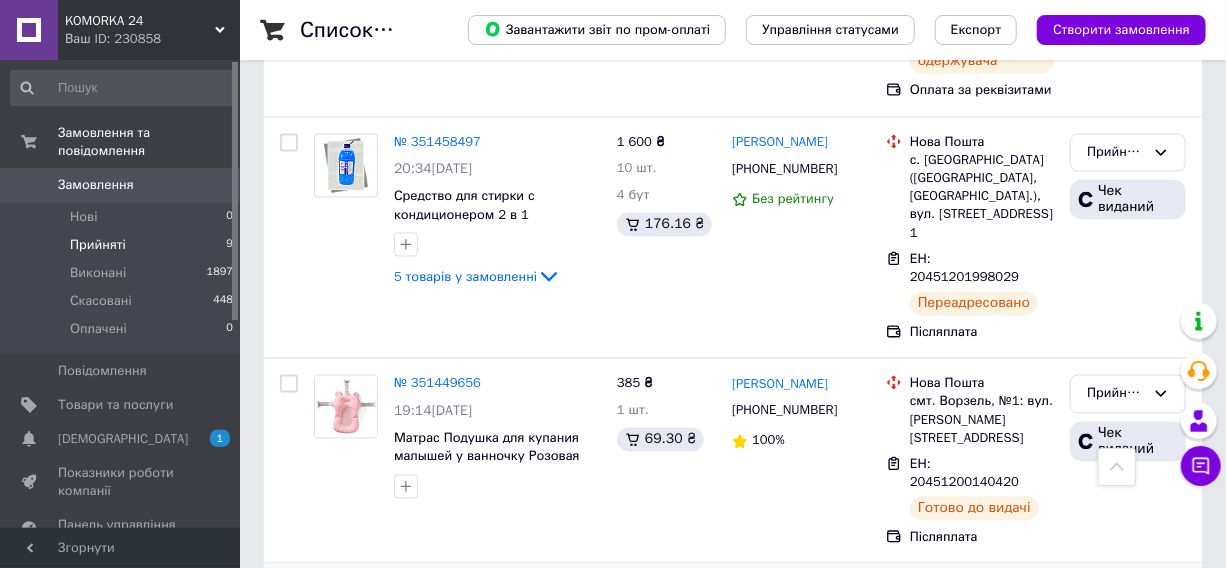 click 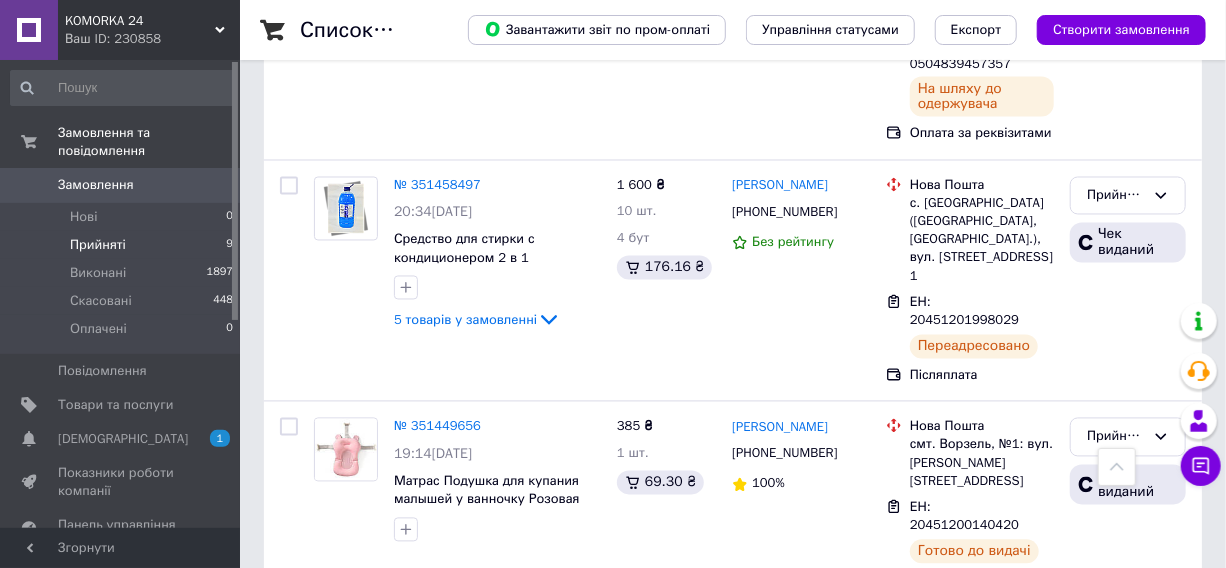 scroll, scrollTop: 1623, scrollLeft: 0, axis: vertical 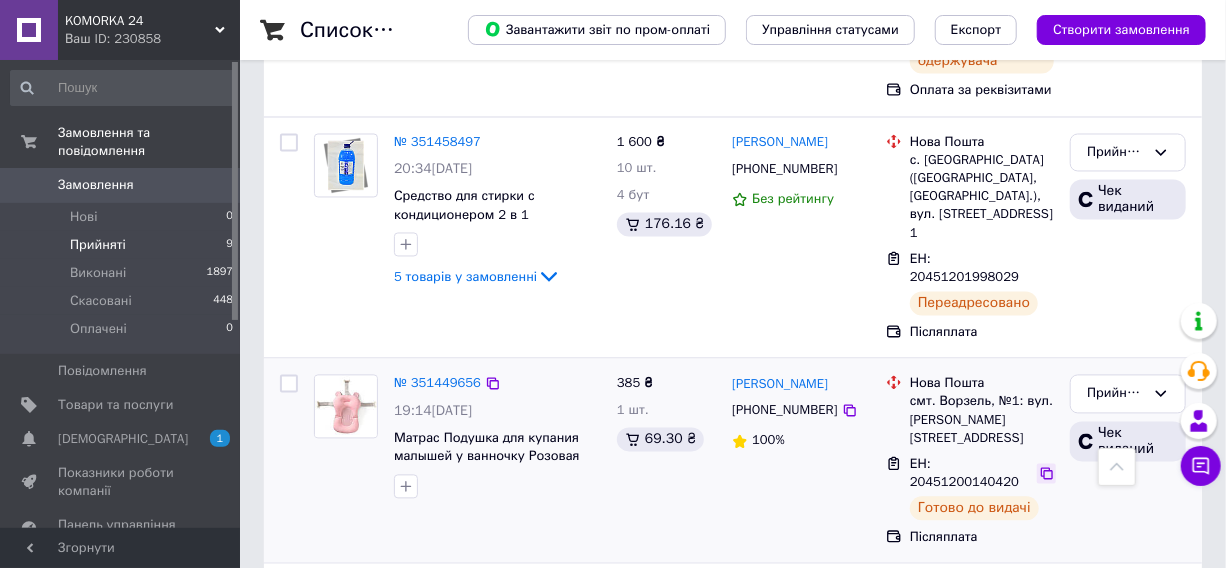 click 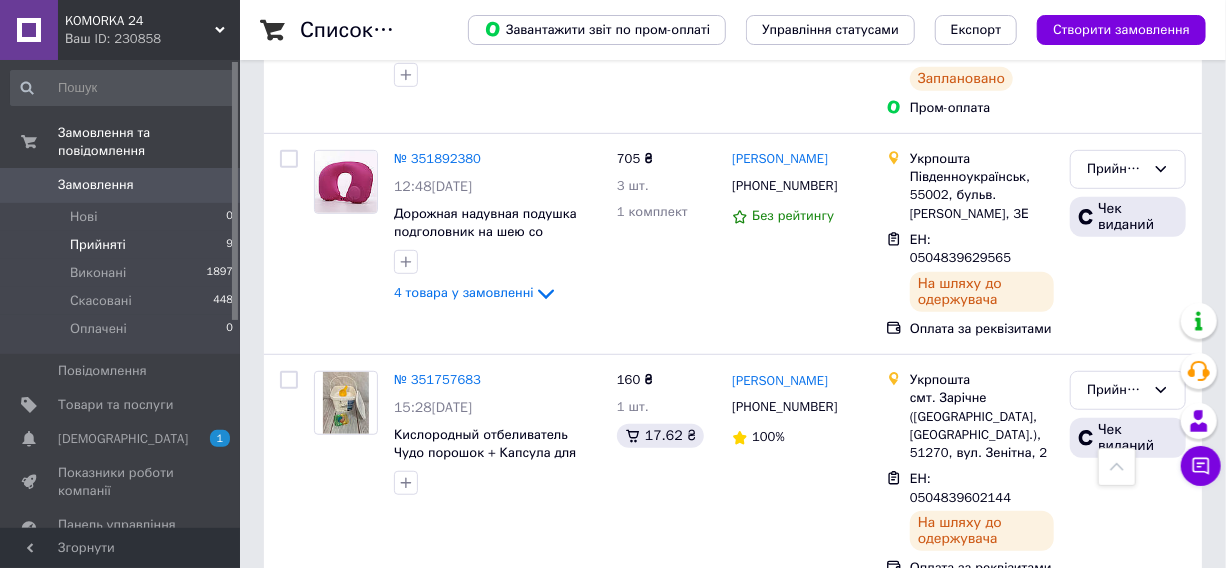 scroll, scrollTop: 78, scrollLeft: 0, axis: vertical 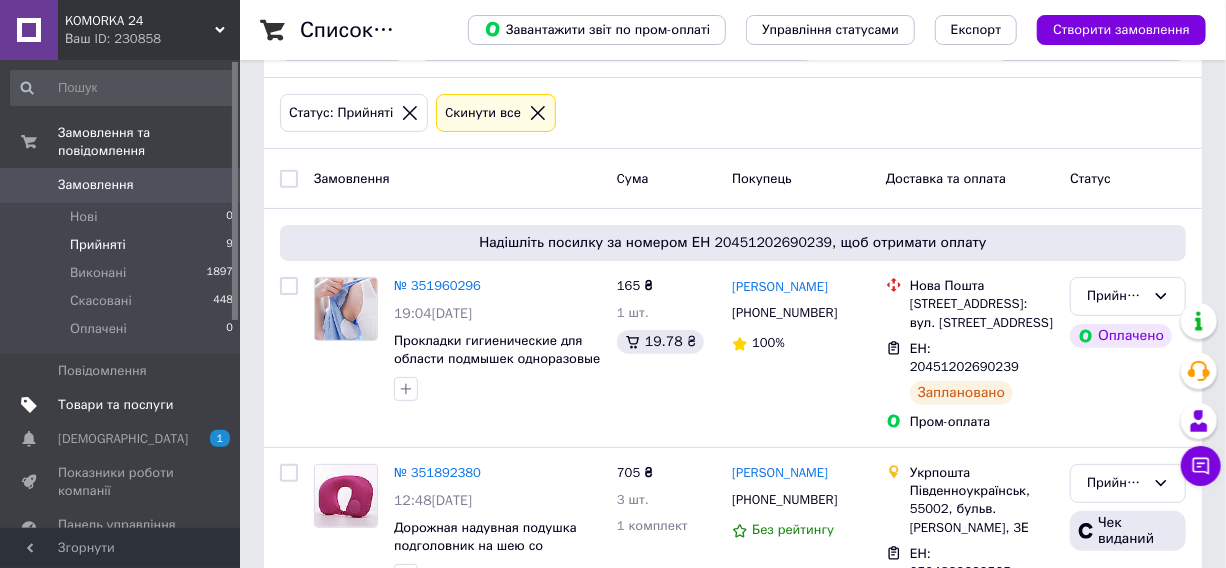 click on "Нові 0" at bounding box center [122, 217] 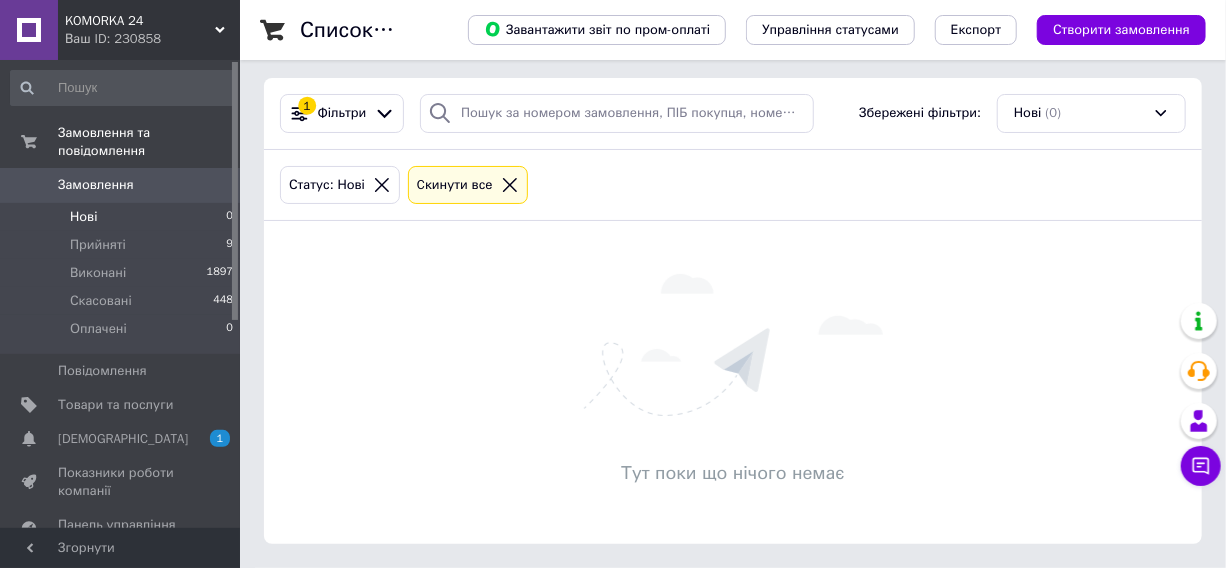 scroll, scrollTop: 0, scrollLeft: 0, axis: both 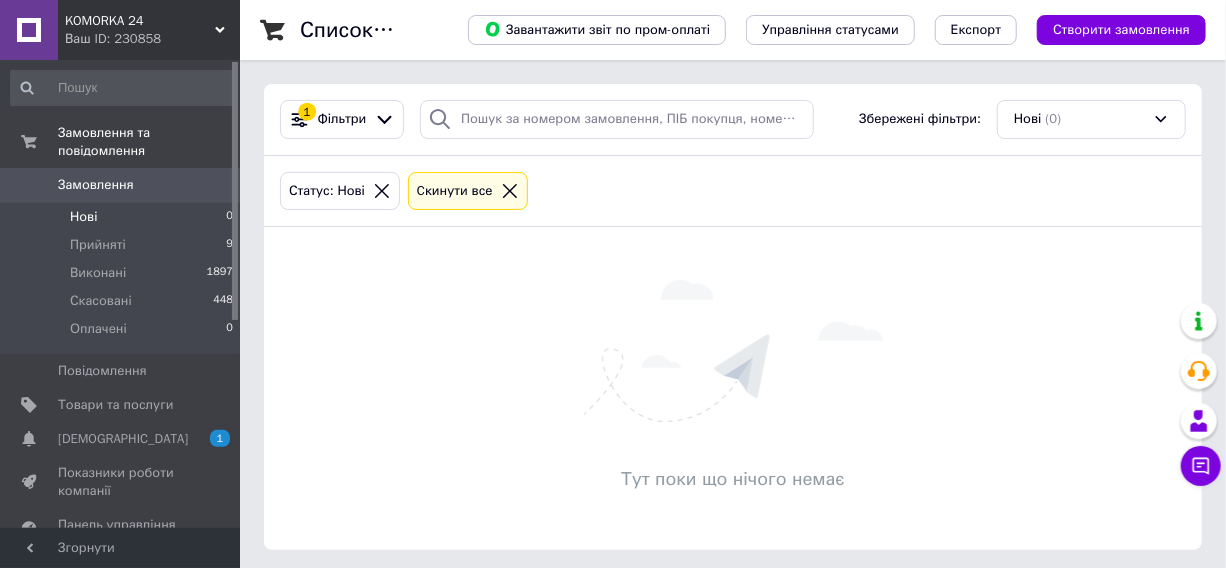 click on "Нові 0" at bounding box center [122, 217] 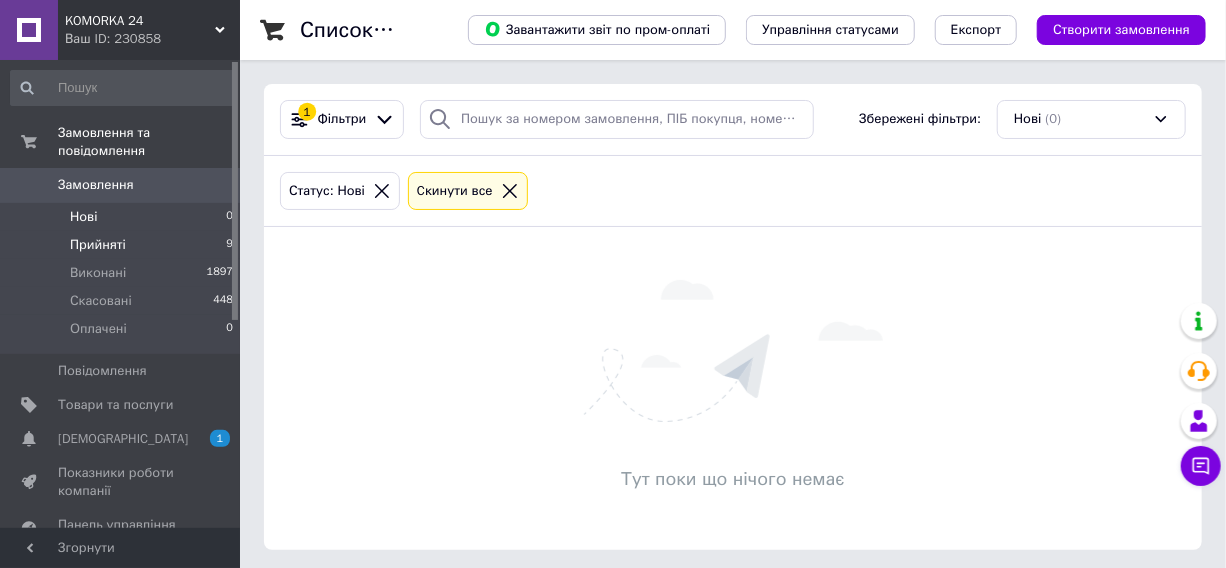 click on "Прийняті" at bounding box center (98, 245) 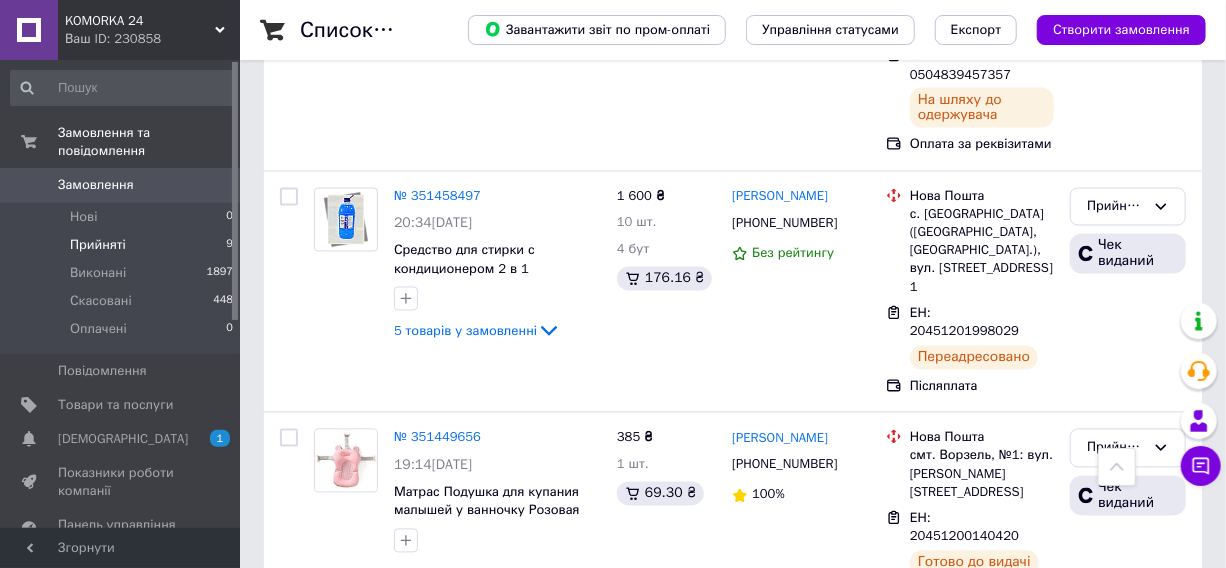 scroll, scrollTop: 1623, scrollLeft: 0, axis: vertical 